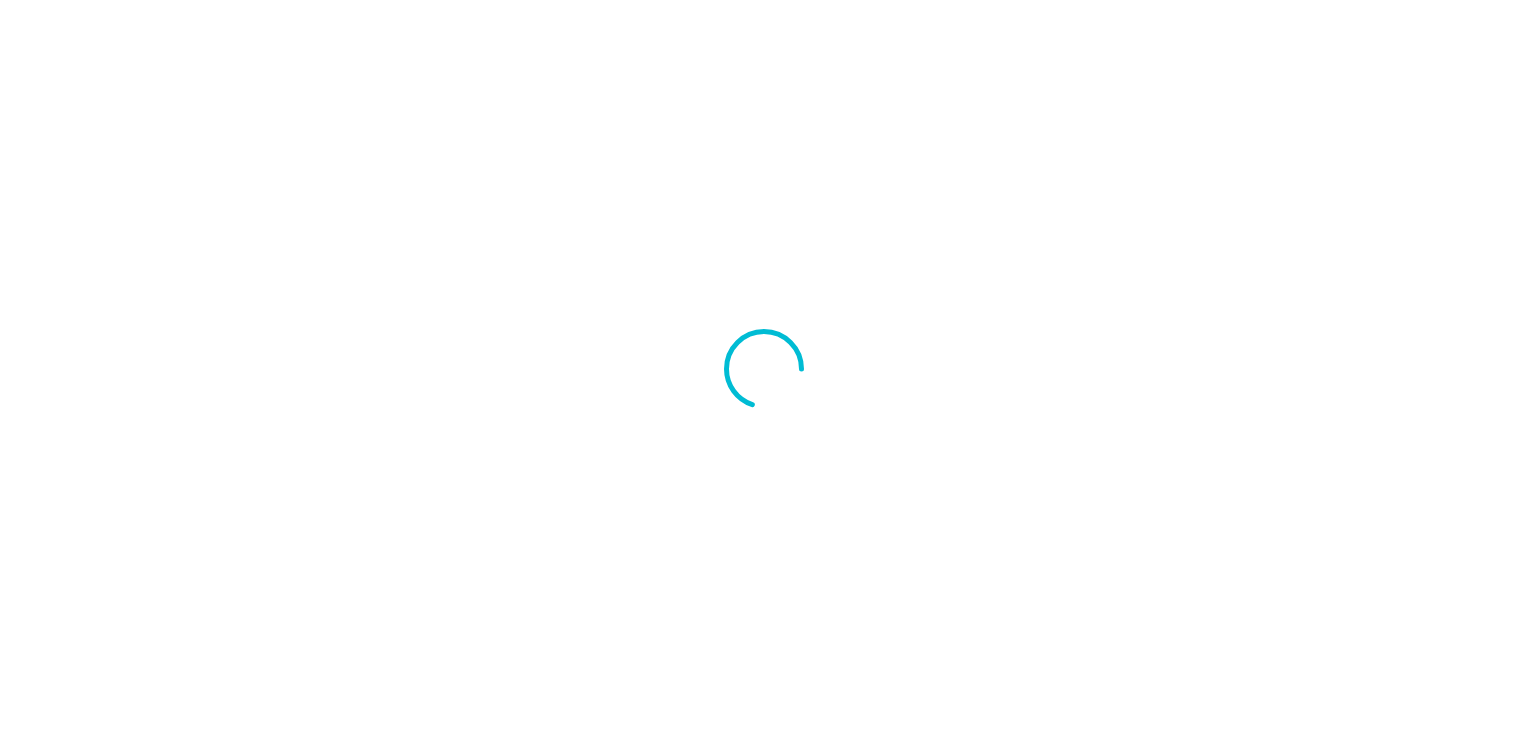 scroll, scrollTop: 0, scrollLeft: 0, axis: both 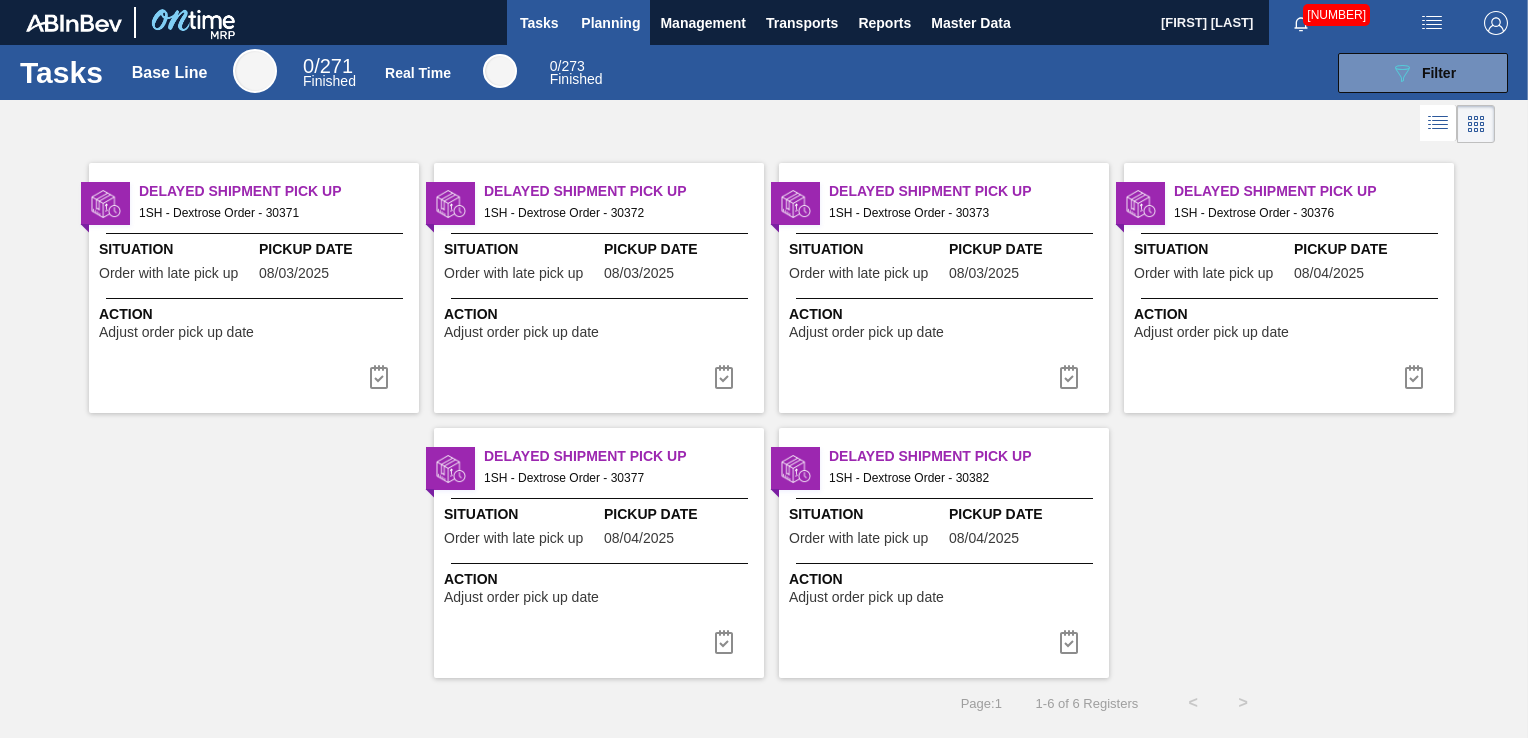 click on "Planning" at bounding box center (610, 23) 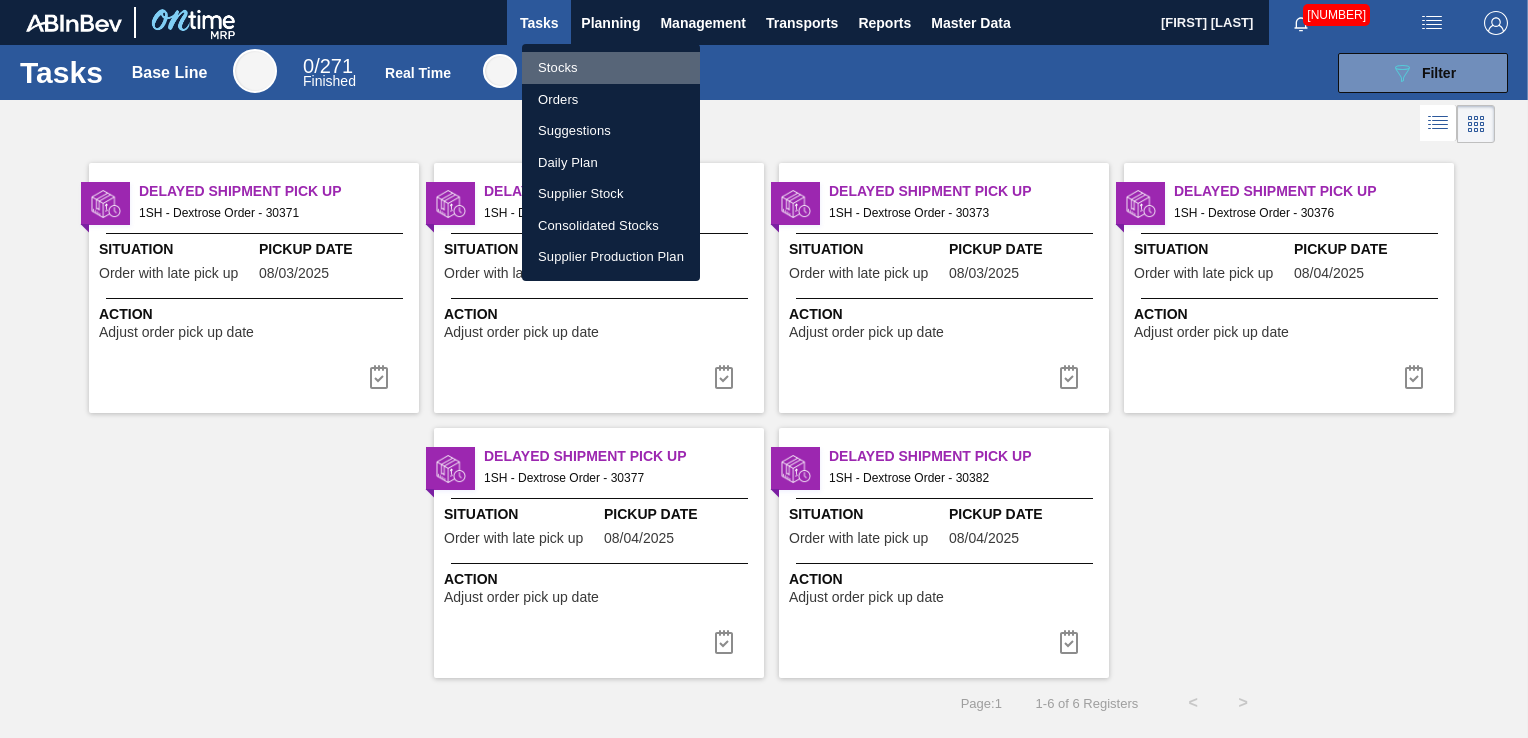 click on "Stocks" at bounding box center (611, 68) 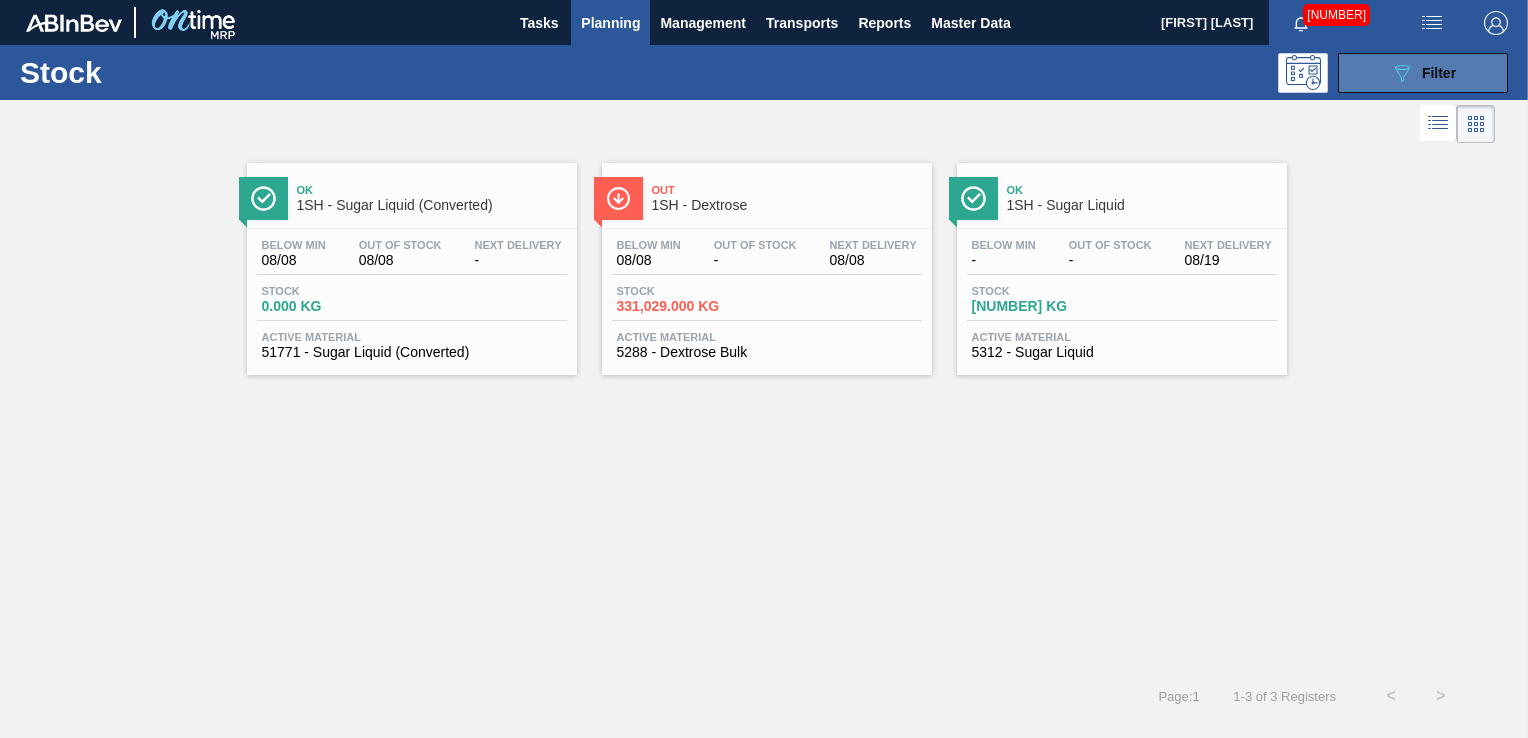 click on "Filter" at bounding box center [1439, 73] 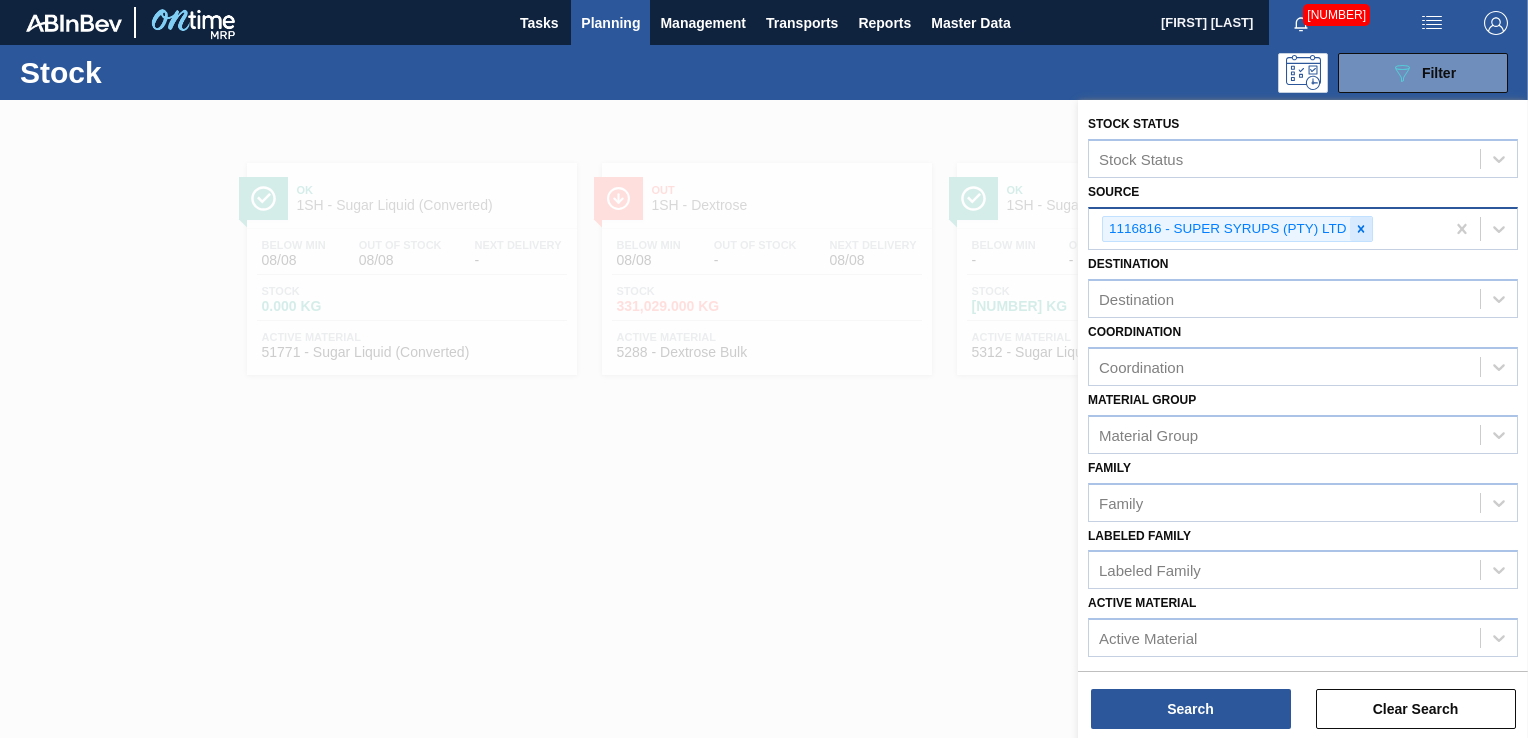 click 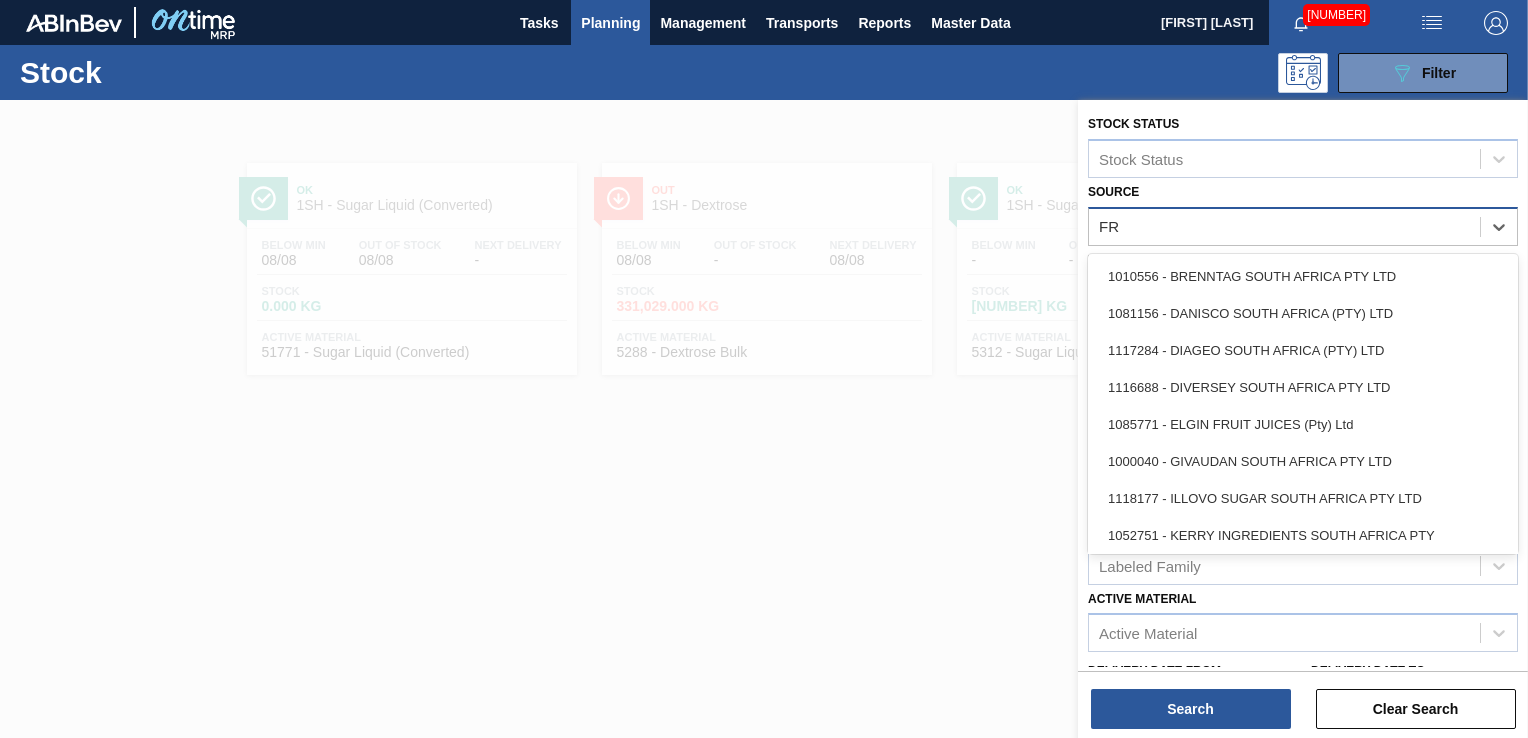 type on "FRU" 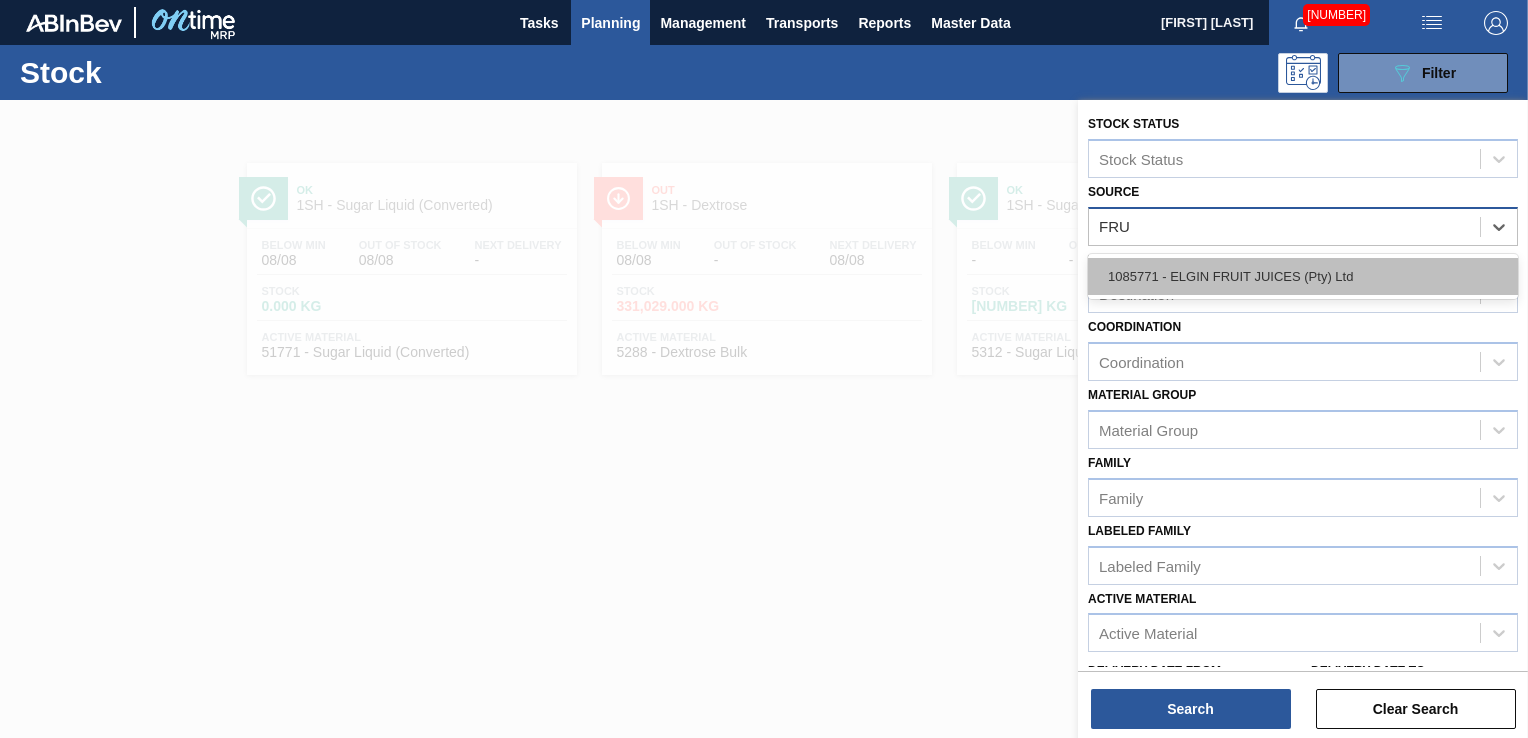 click on "1085771 - ELGIN FRUIT JUICES (Pty) Ltd" at bounding box center (1303, 276) 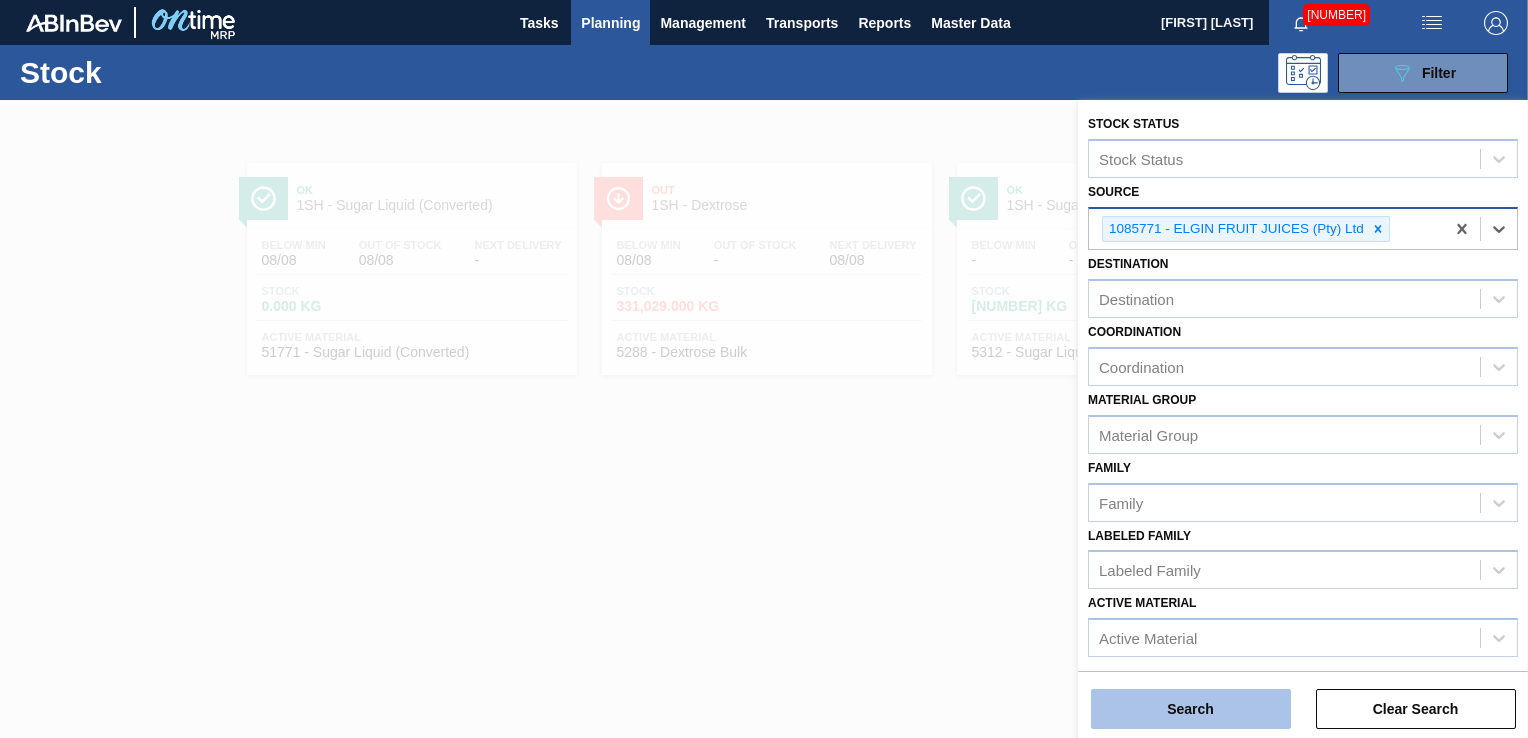 click on "Search" at bounding box center (1191, 709) 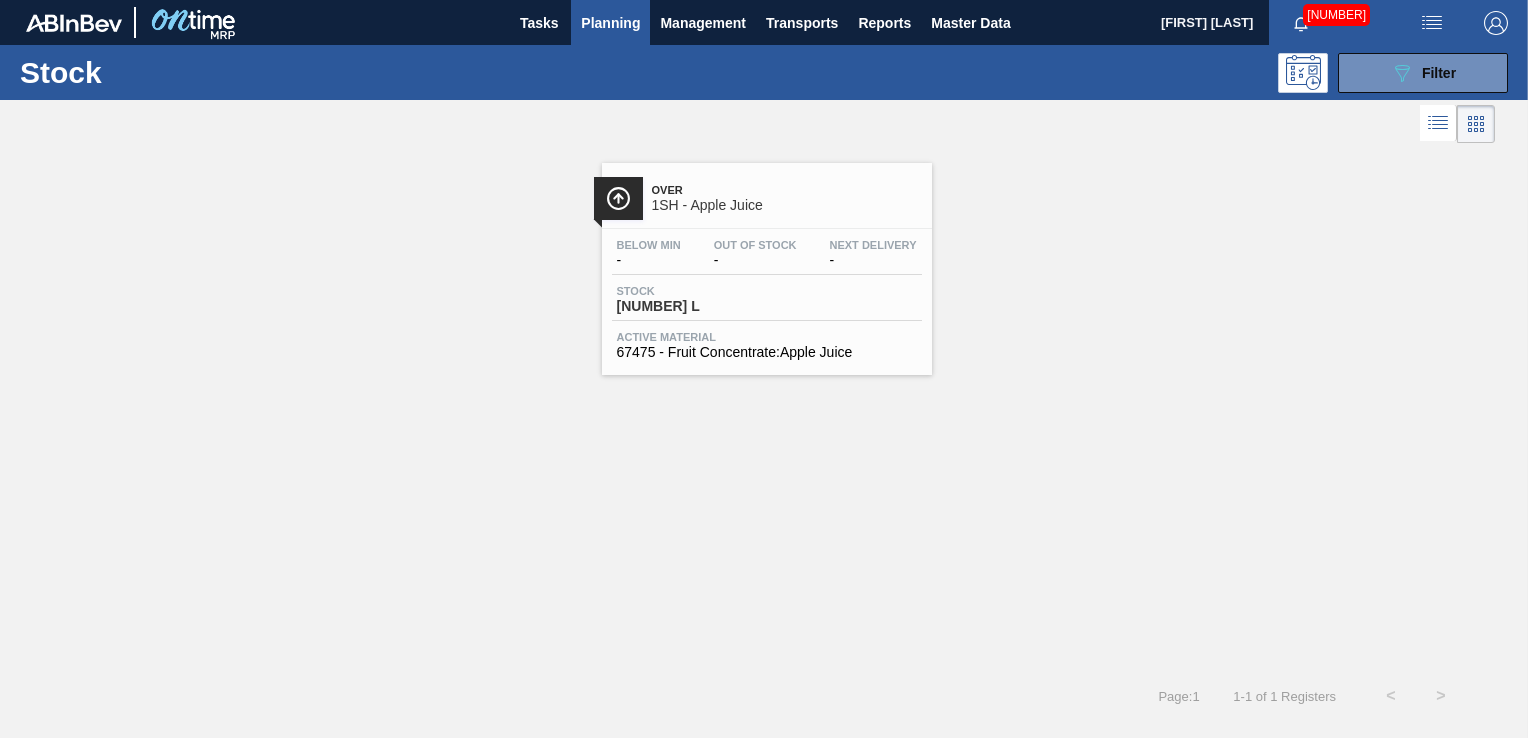 click on "Over 1SH - Apple Juice Below Min - Out Of Stock - Next Delivery - Stock [NUMBER] L Active Material 67475 - Fruit Concentrate:Apple Juice" at bounding box center (767, 269) 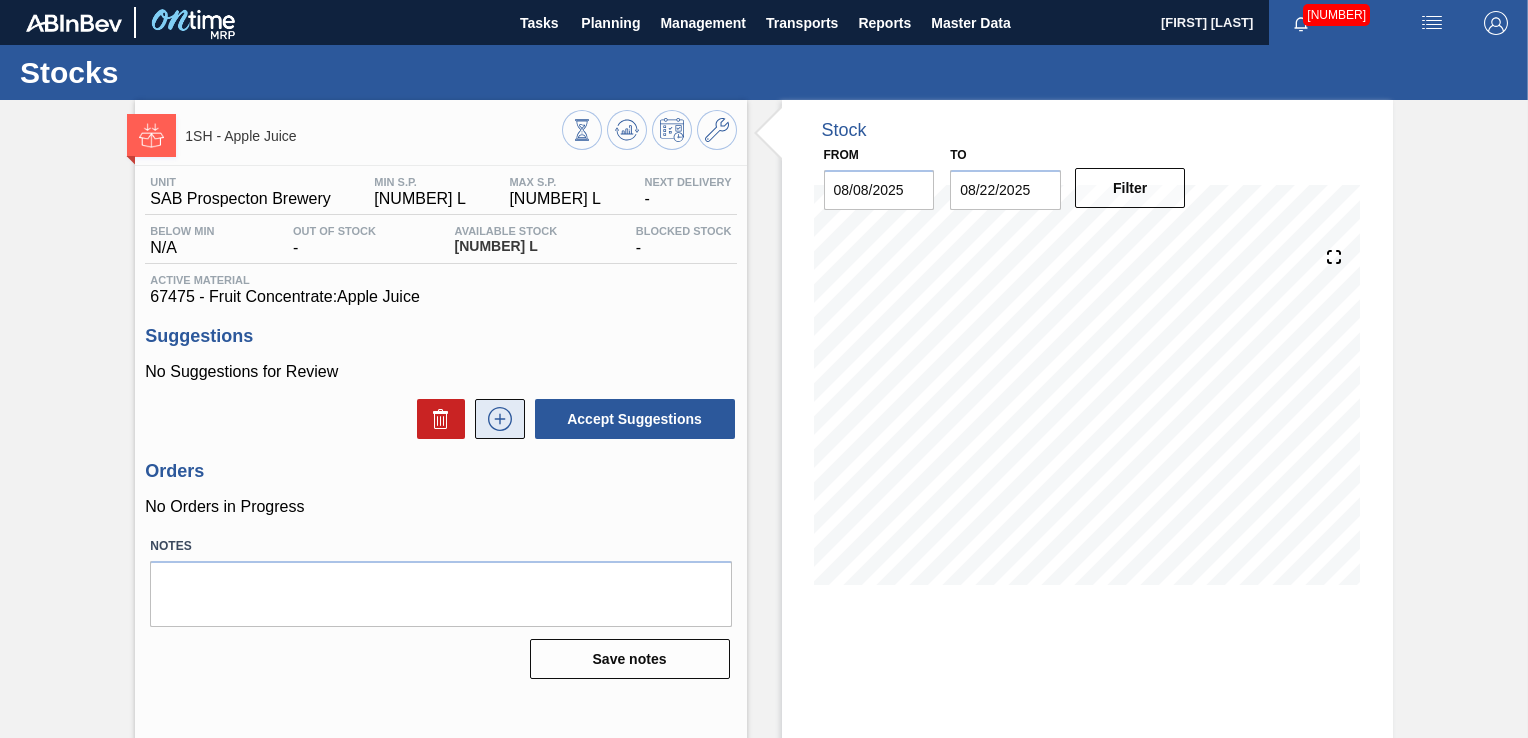 click 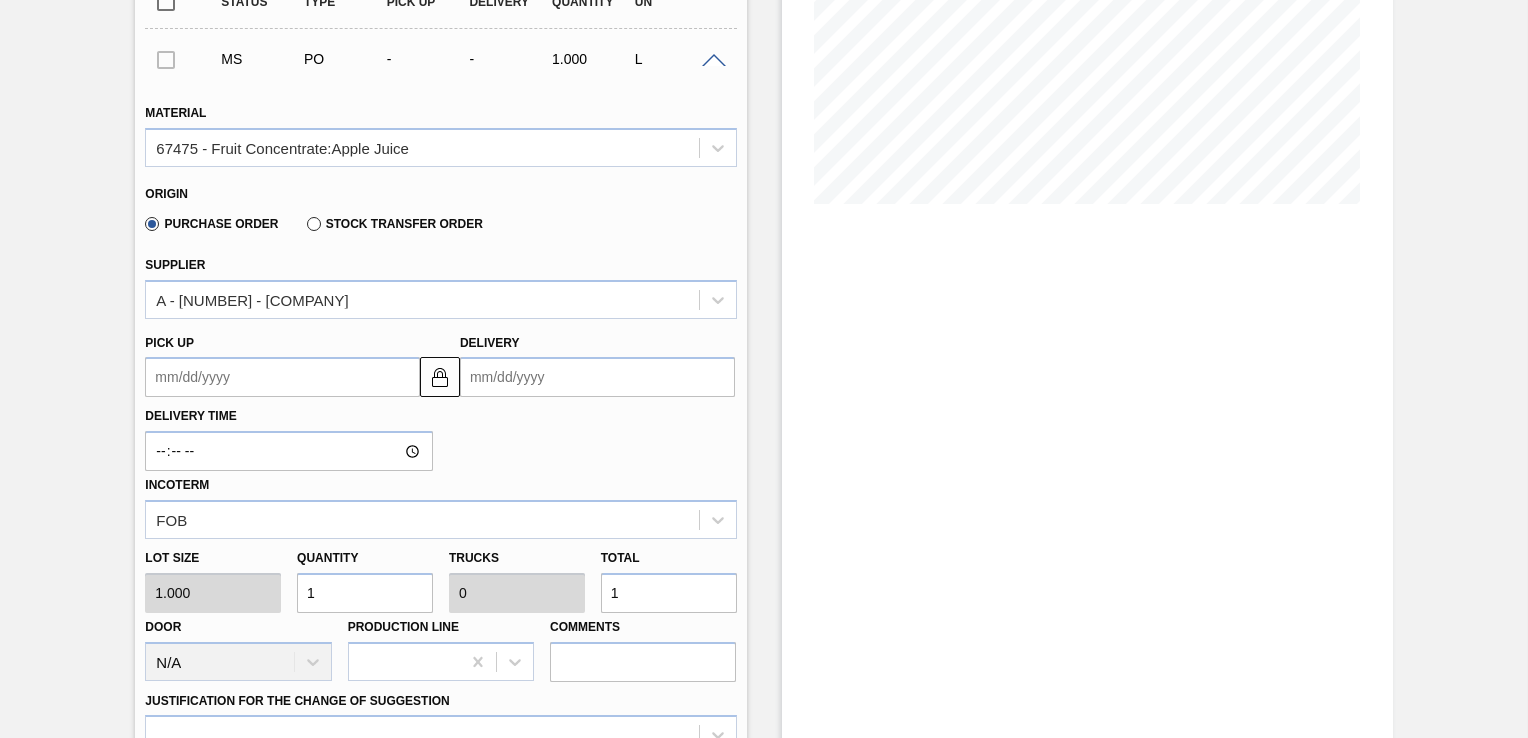 scroll, scrollTop: 400, scrollLeft: 0, axis: vertical 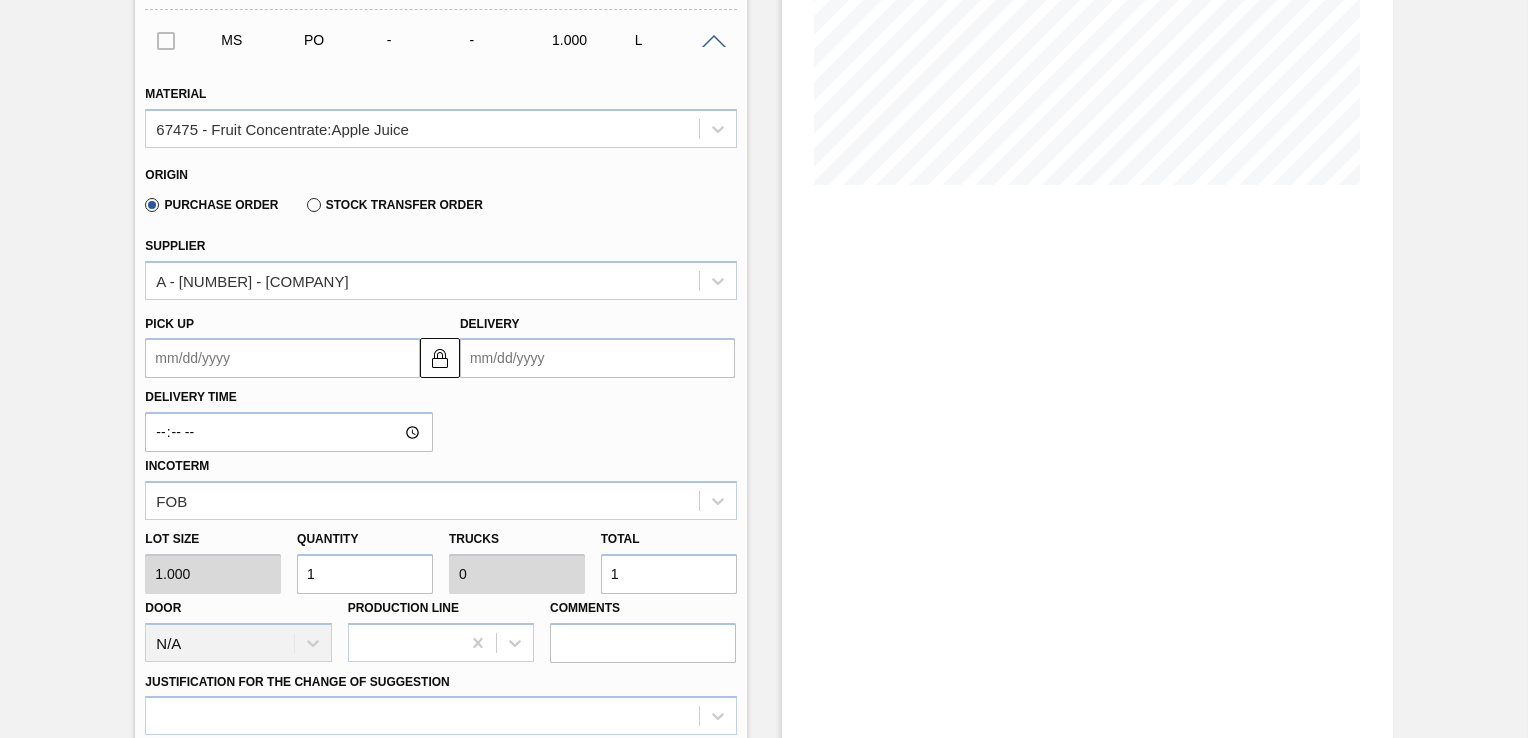 click on "Pick up" at bounding box center [282, 358] 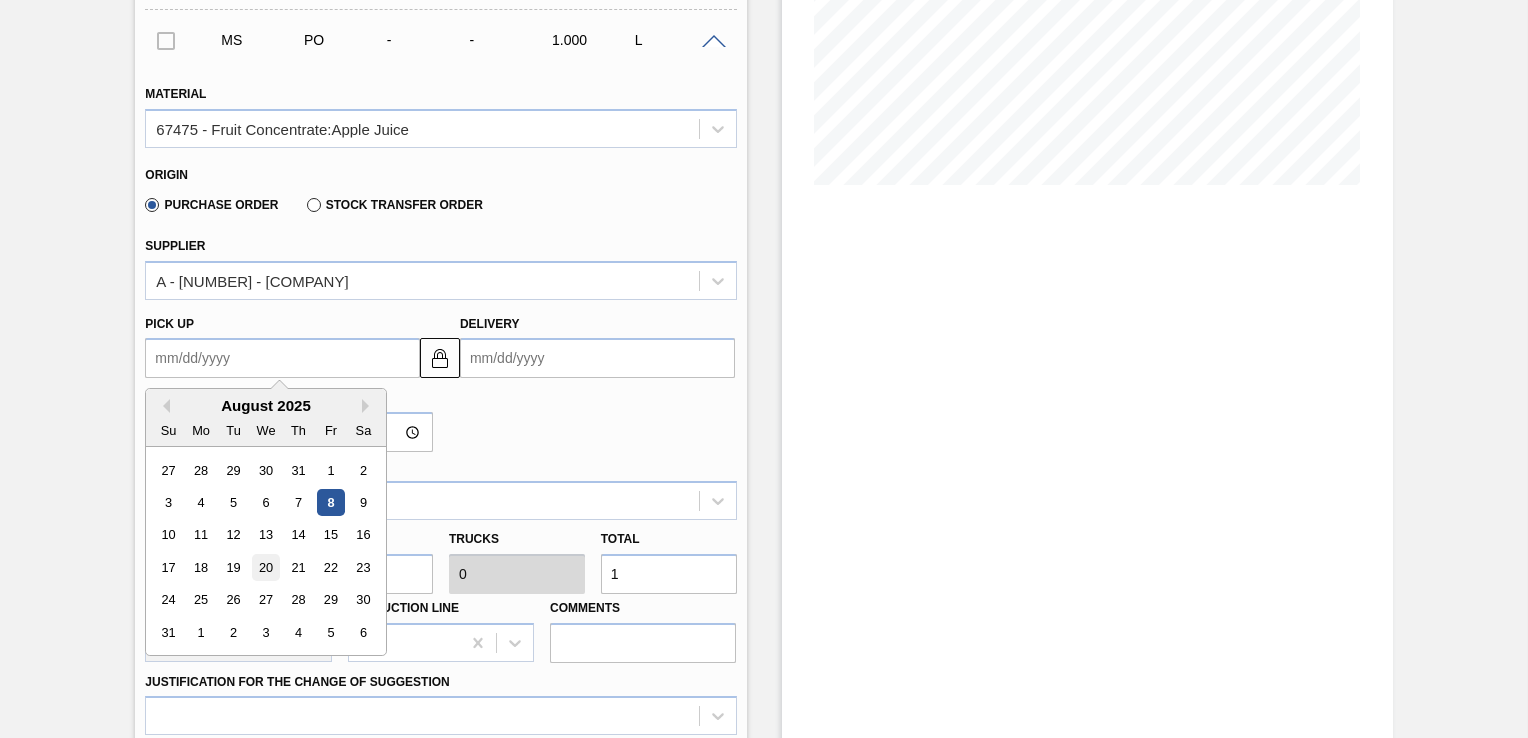 click on "20" at bounding box center (266, 567) 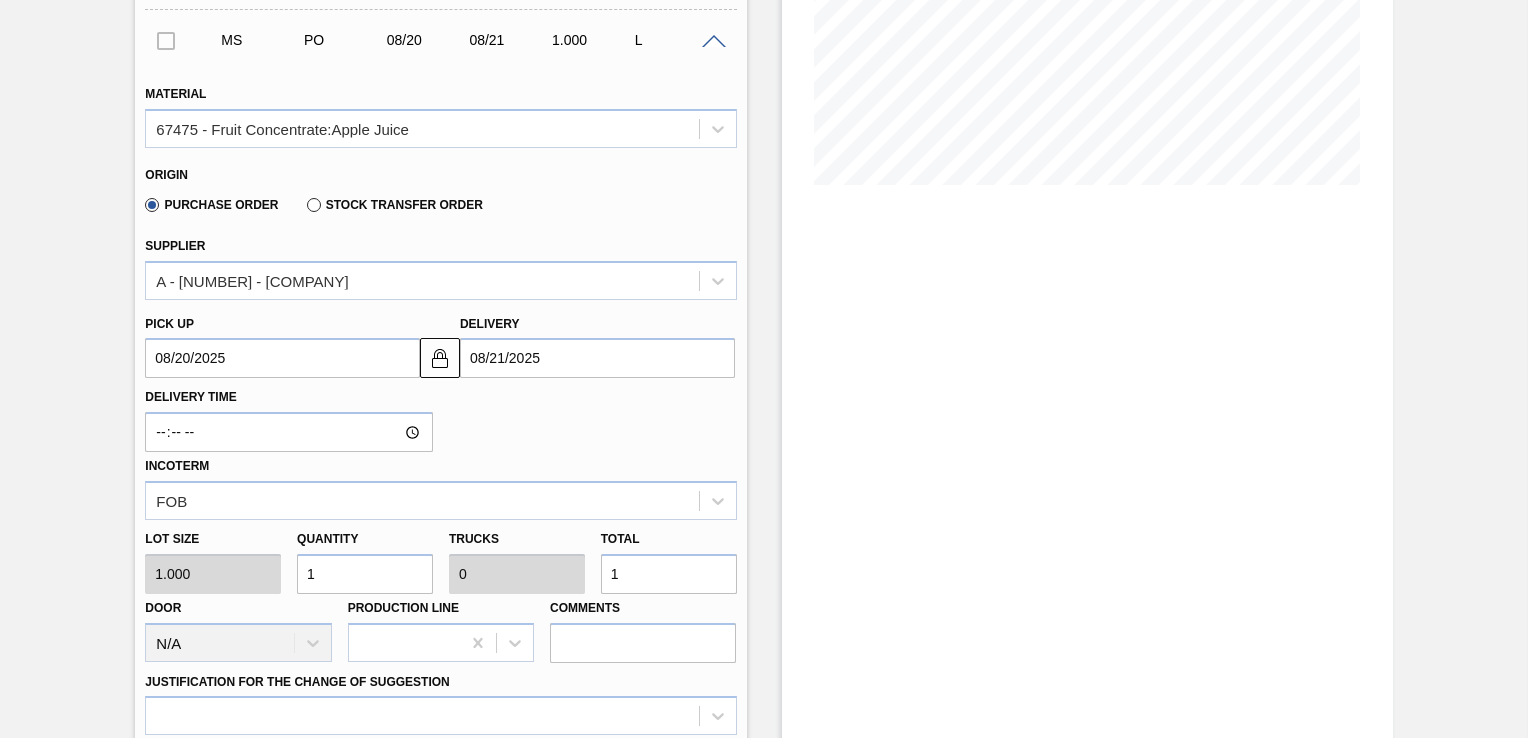 click on "1" at bounding box center [365, 574] 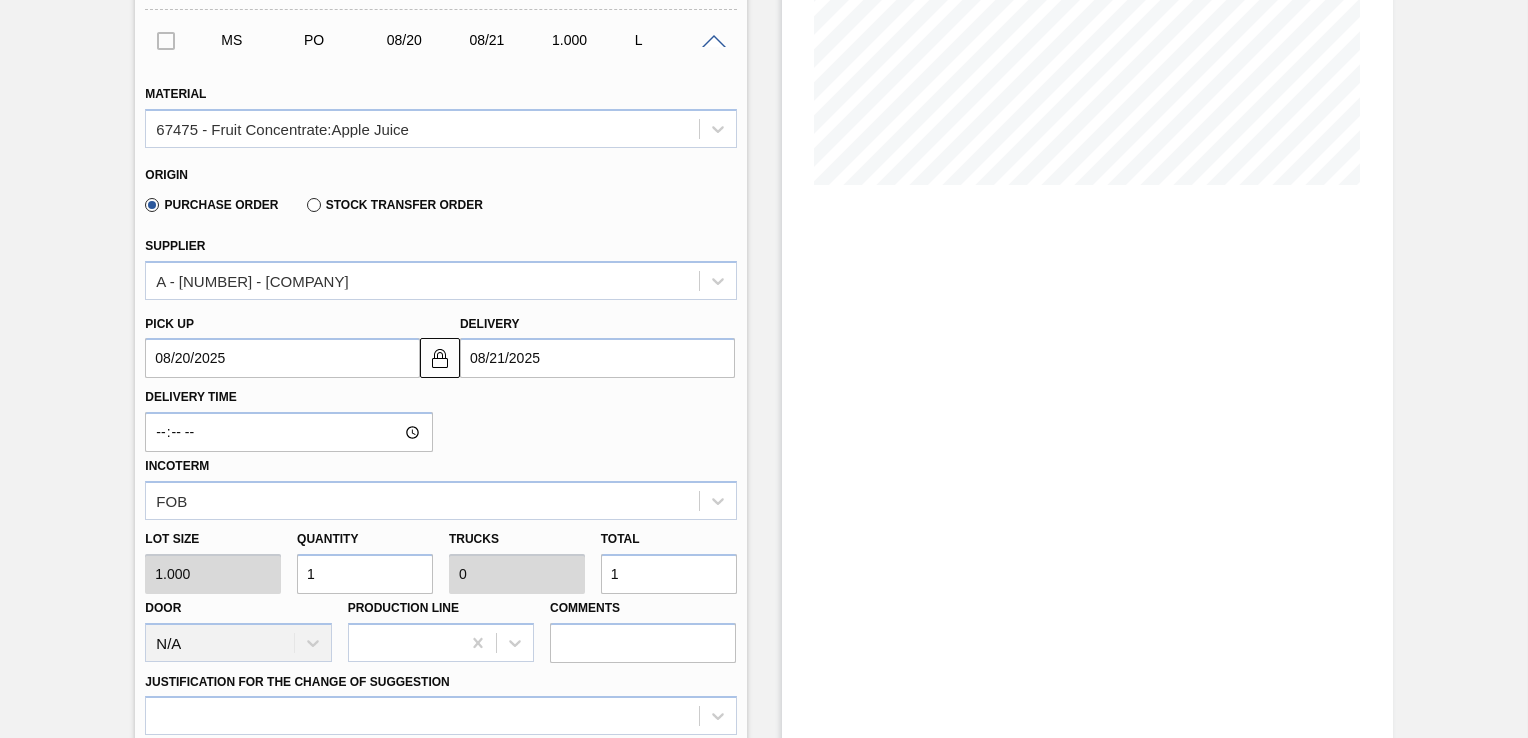 drag, startPoint x: 319, startPoint y: 575, endPoint x: 346, endPoint y: 572, distance: 27.166155 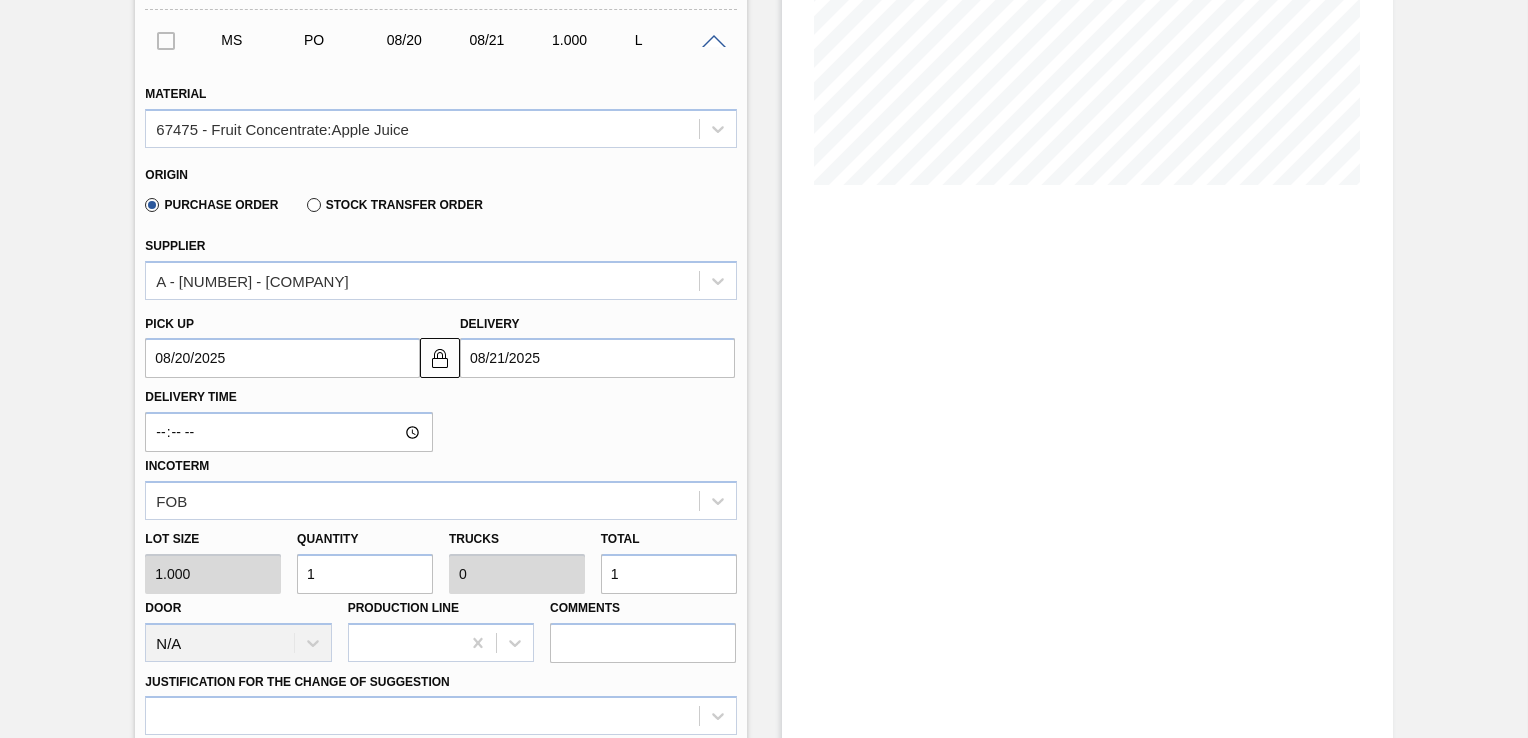 click on "1" at bounding box center (365, 574) 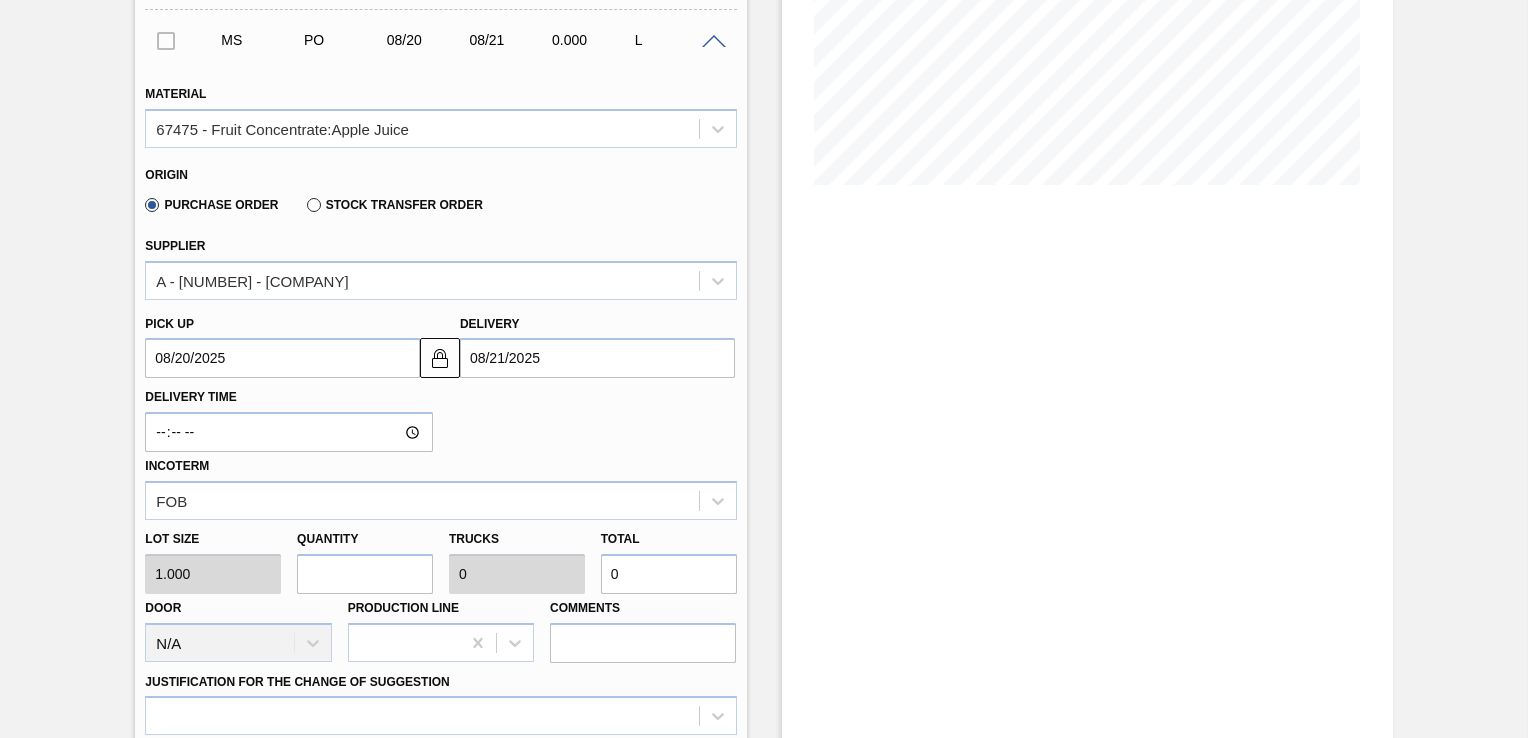 type on "3" 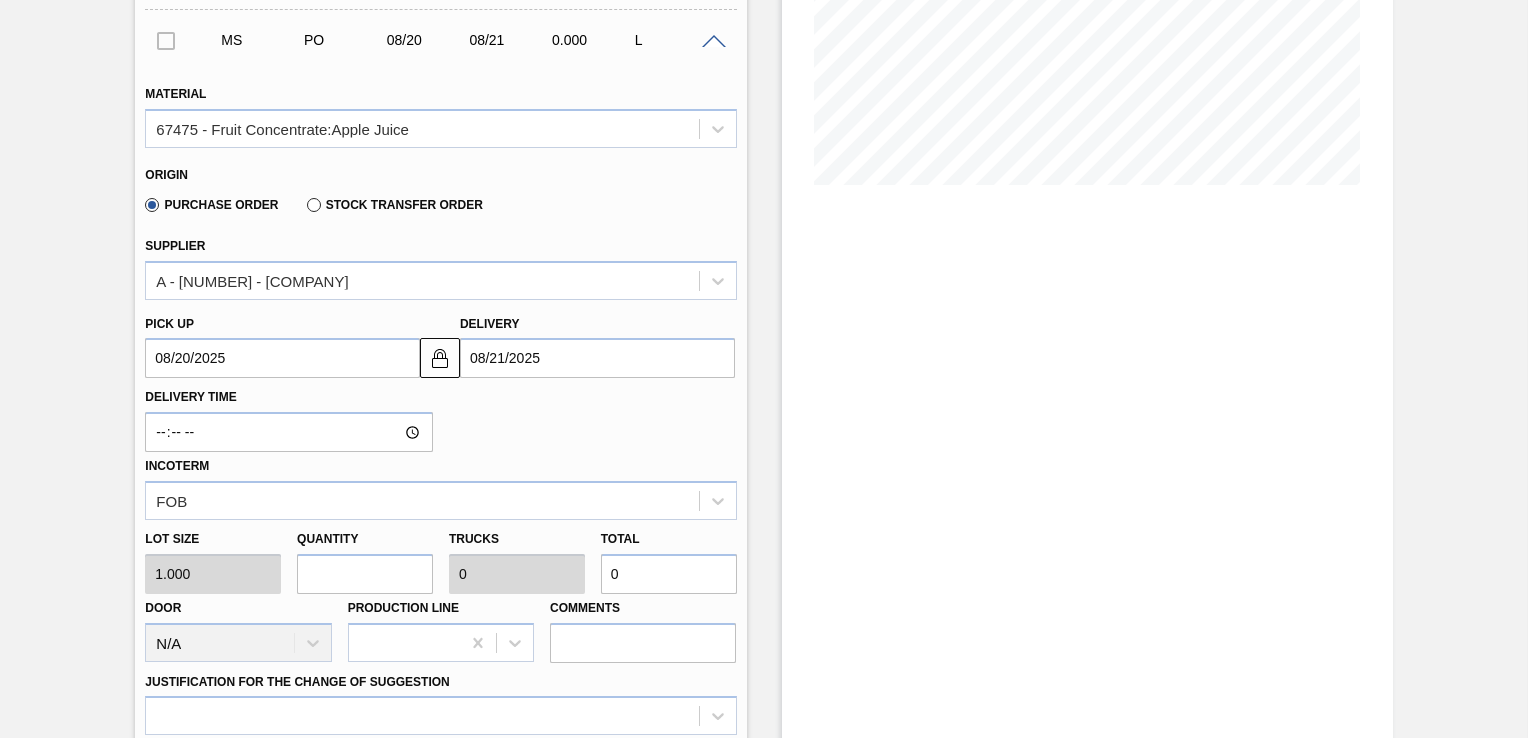 type on "0.001" 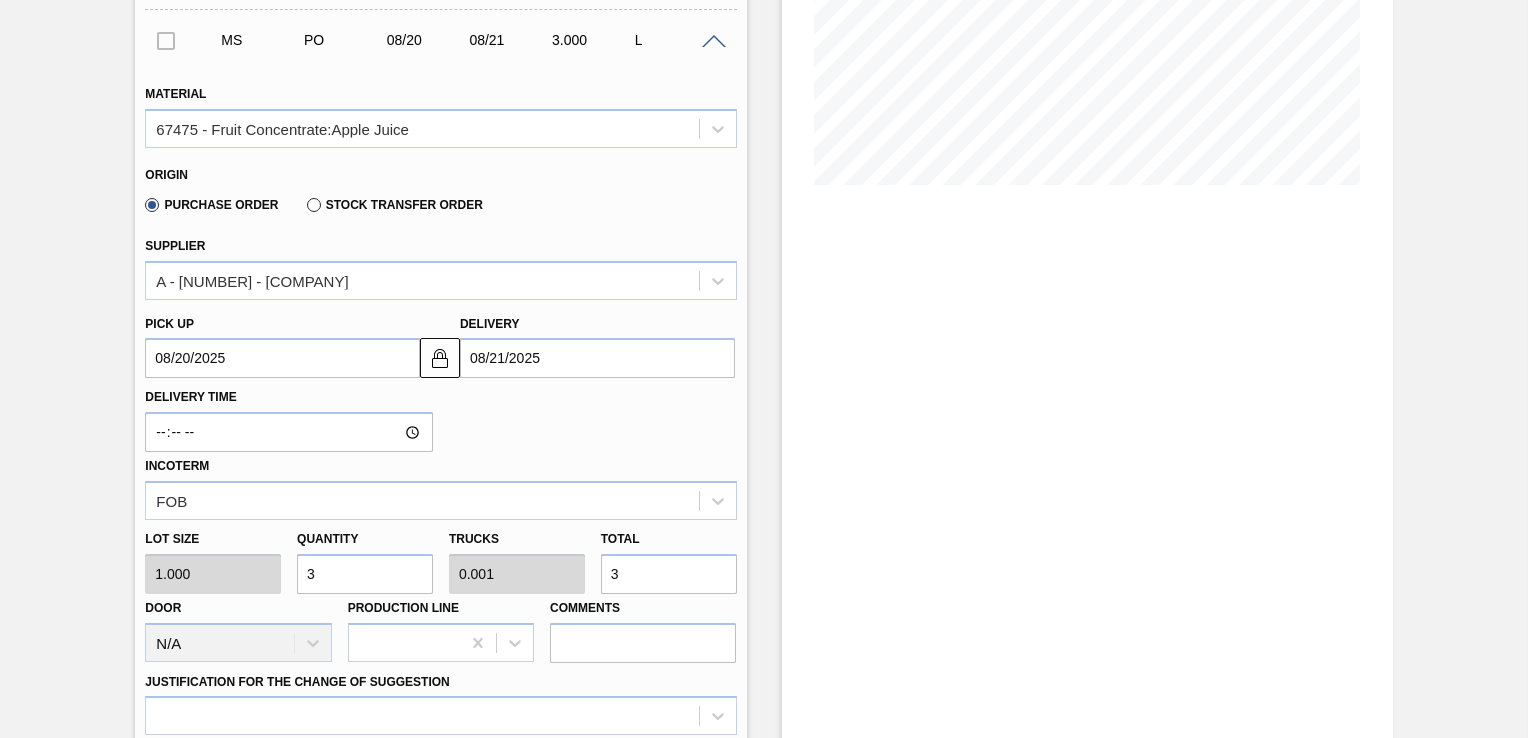 type on "35" 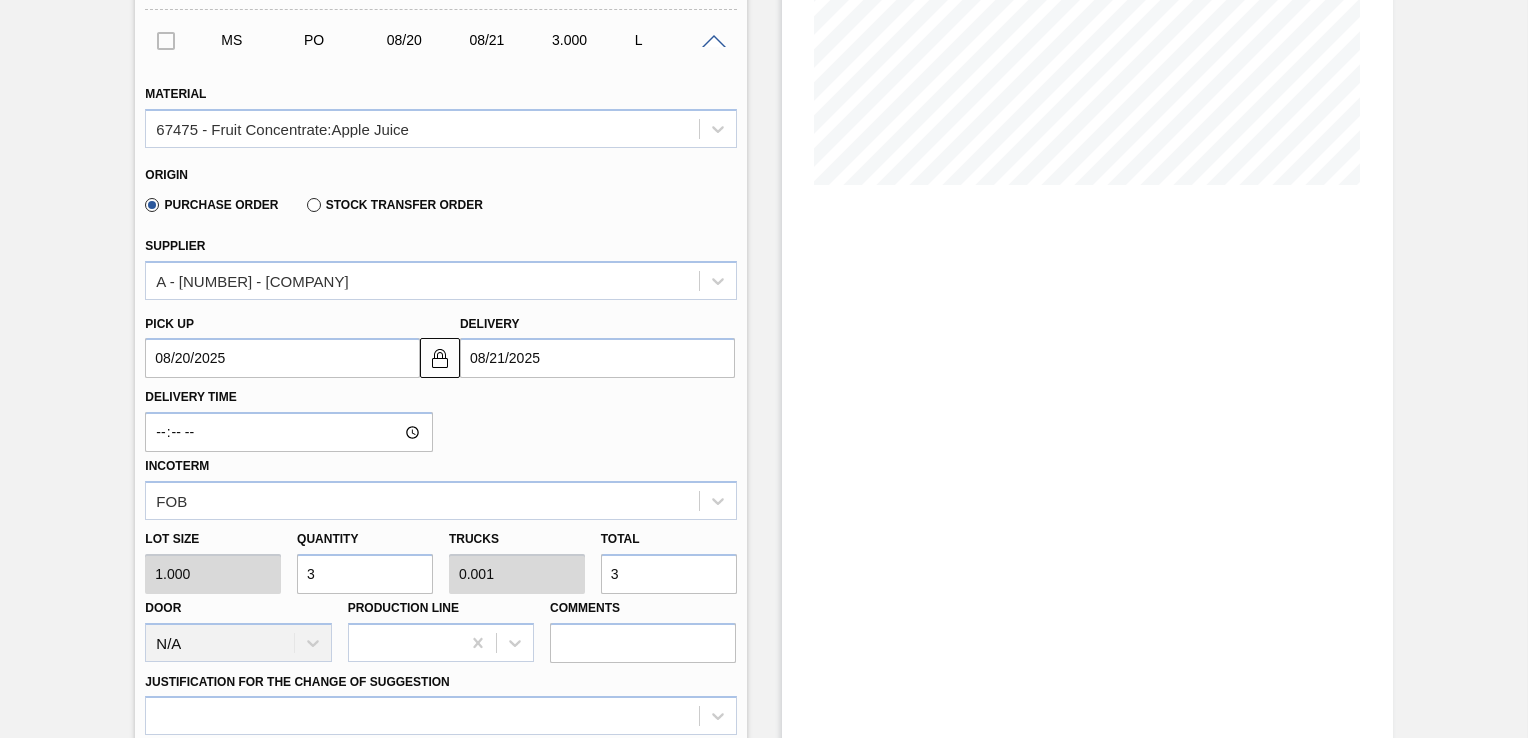 type on "0.009" 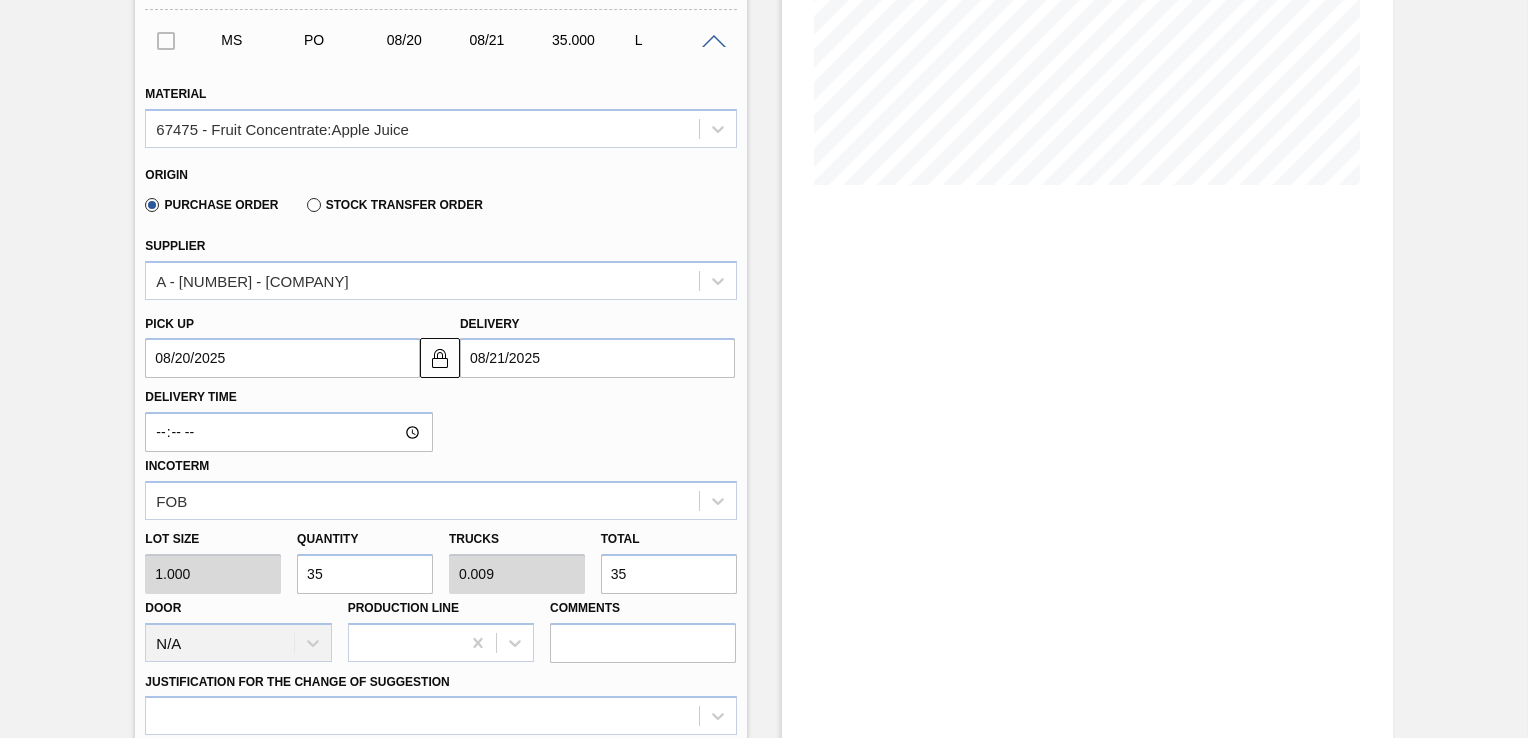 type on "350" 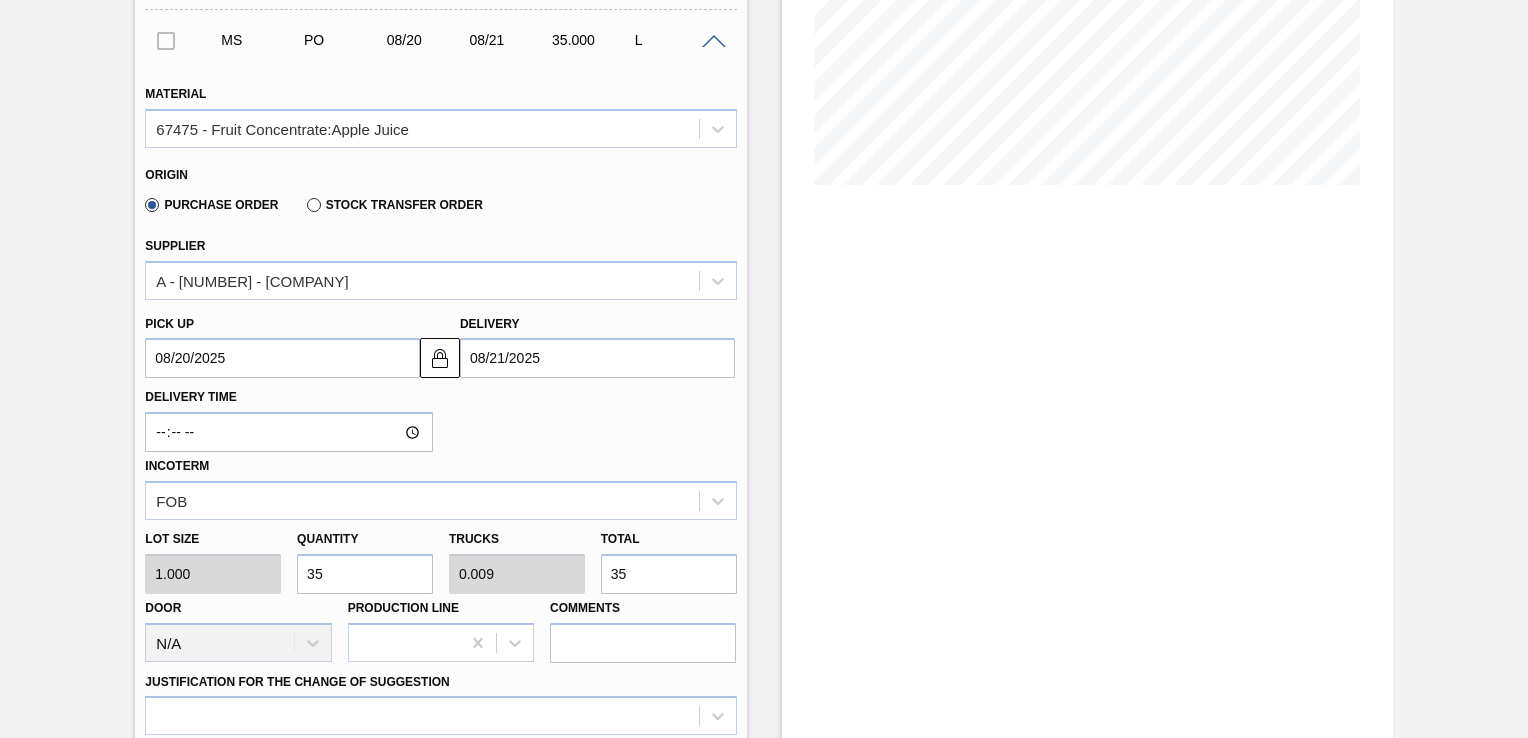 type on "[NUMBER]" 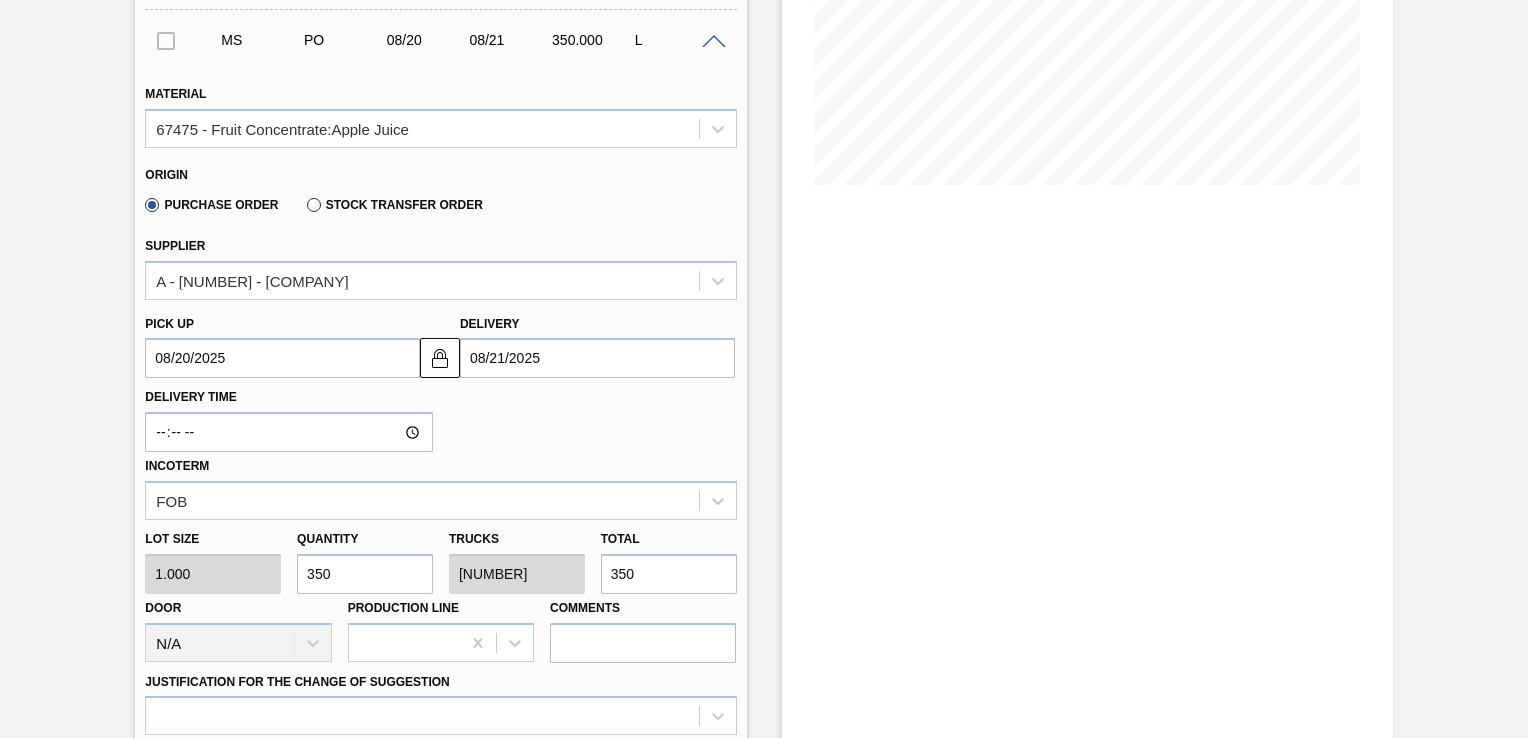 type on "3,500" 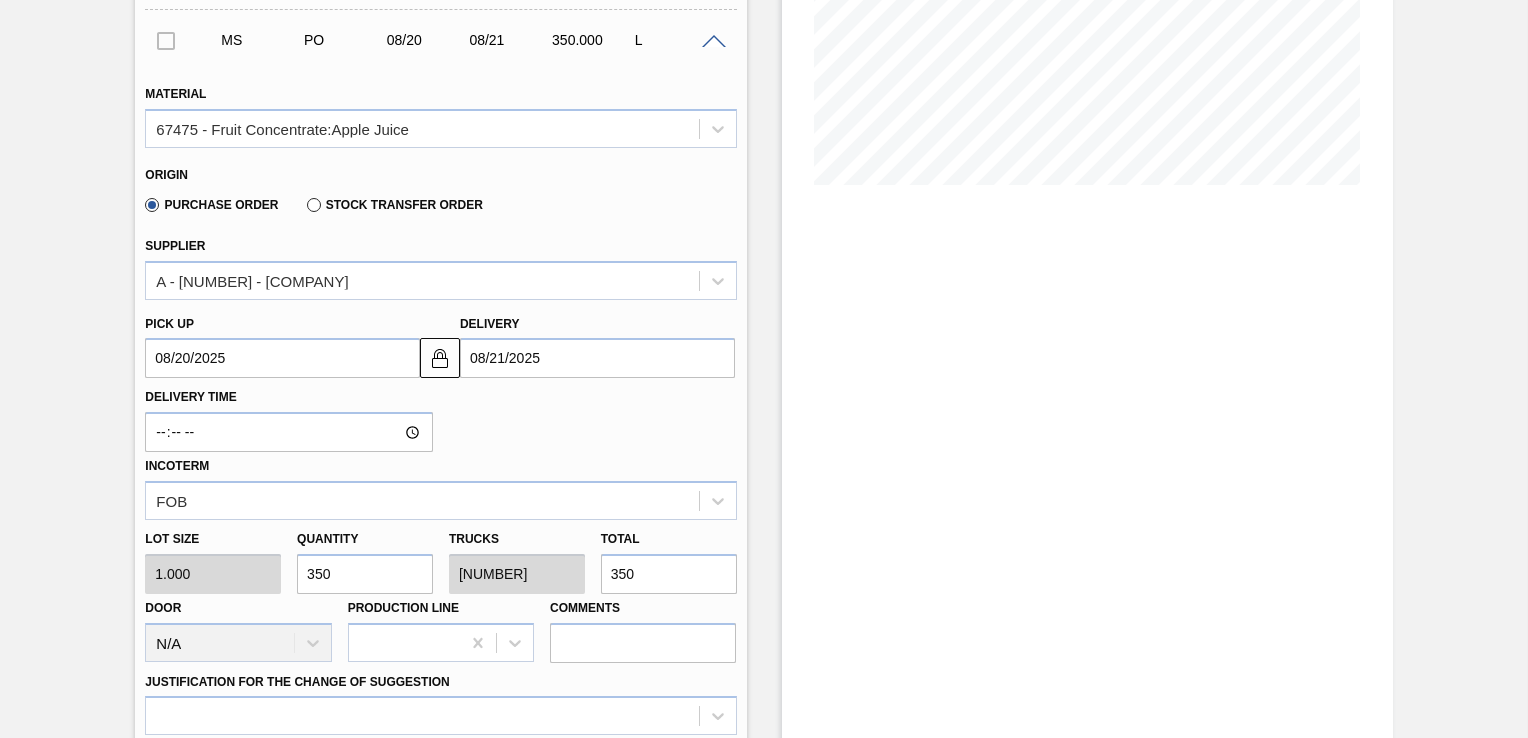 type on "0.875" 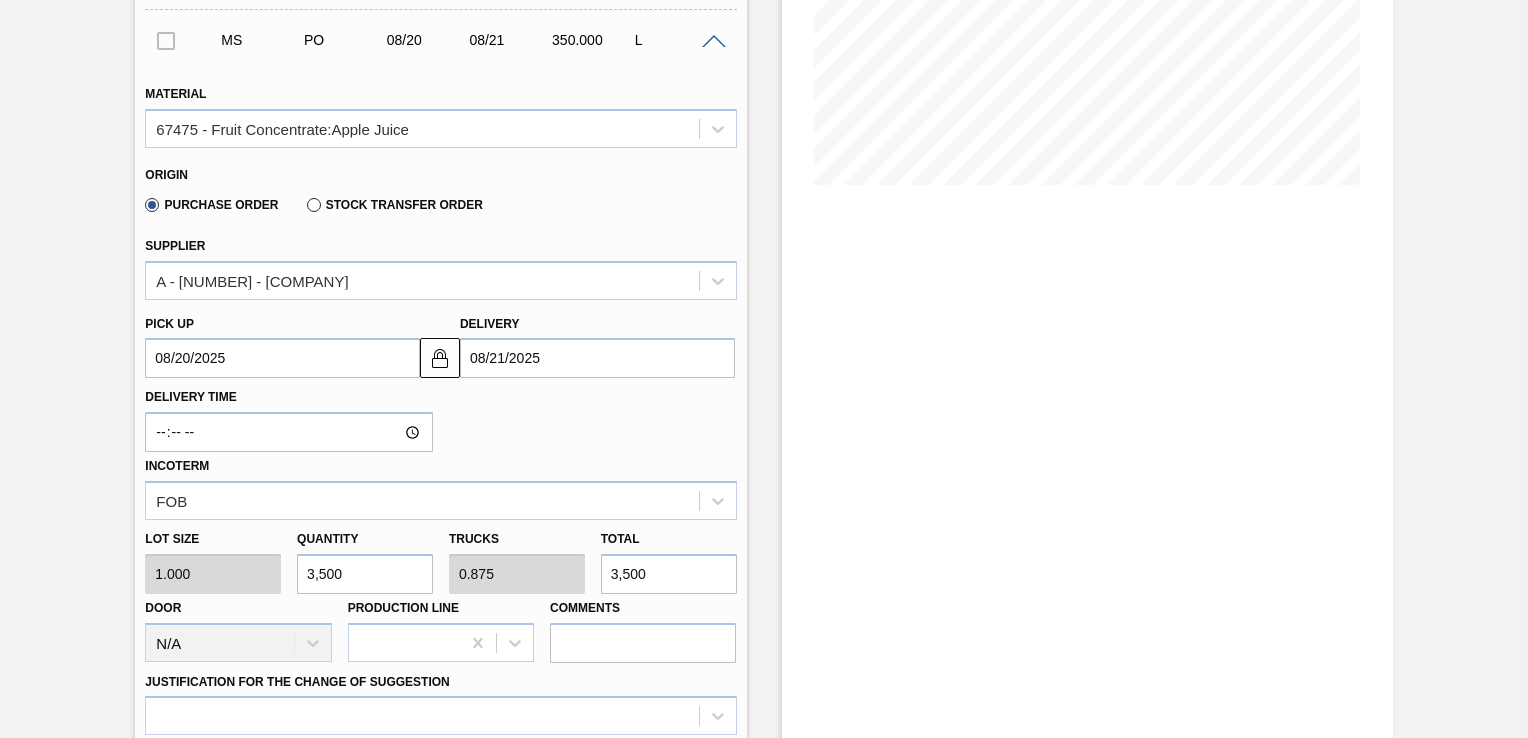 type on "35,000" 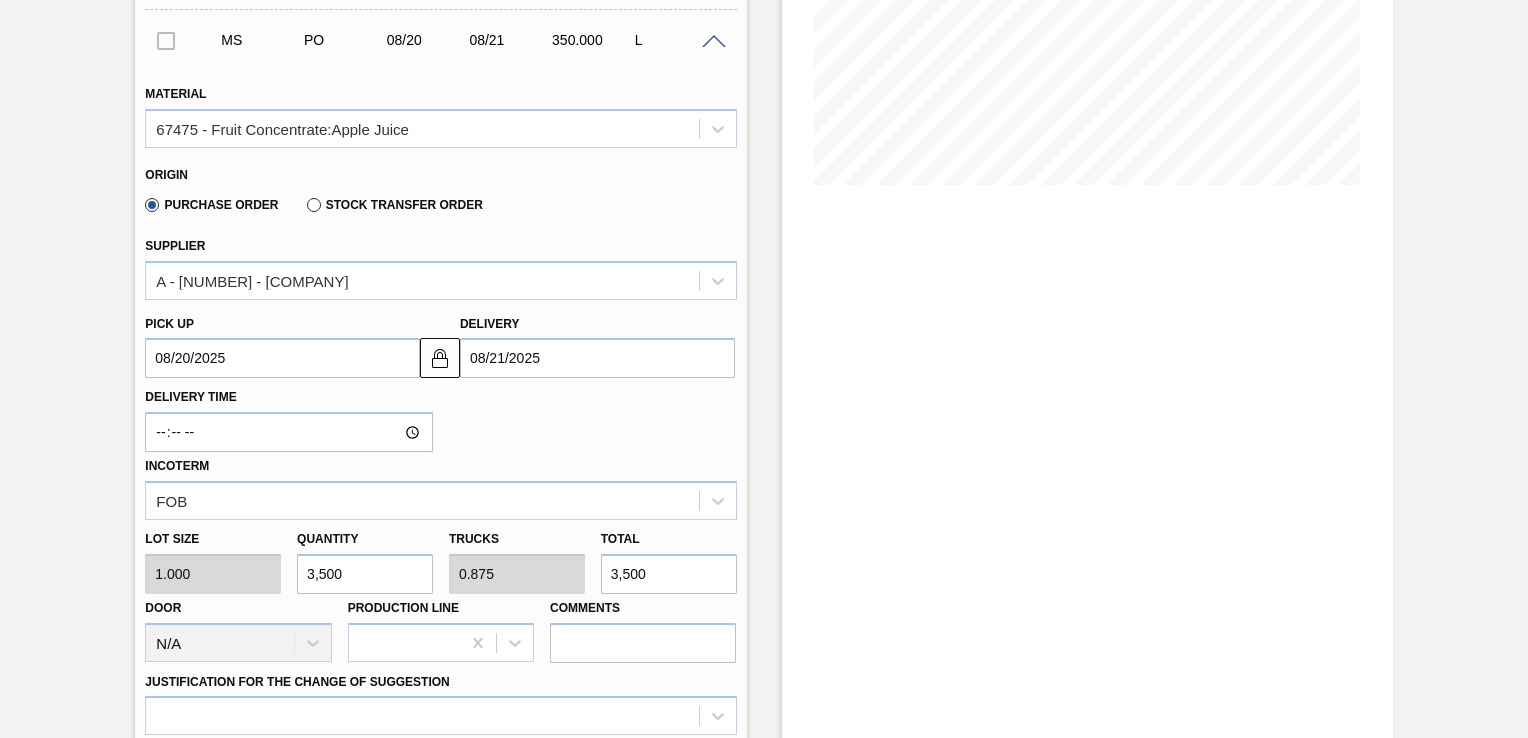 type on "[NUMBER]" 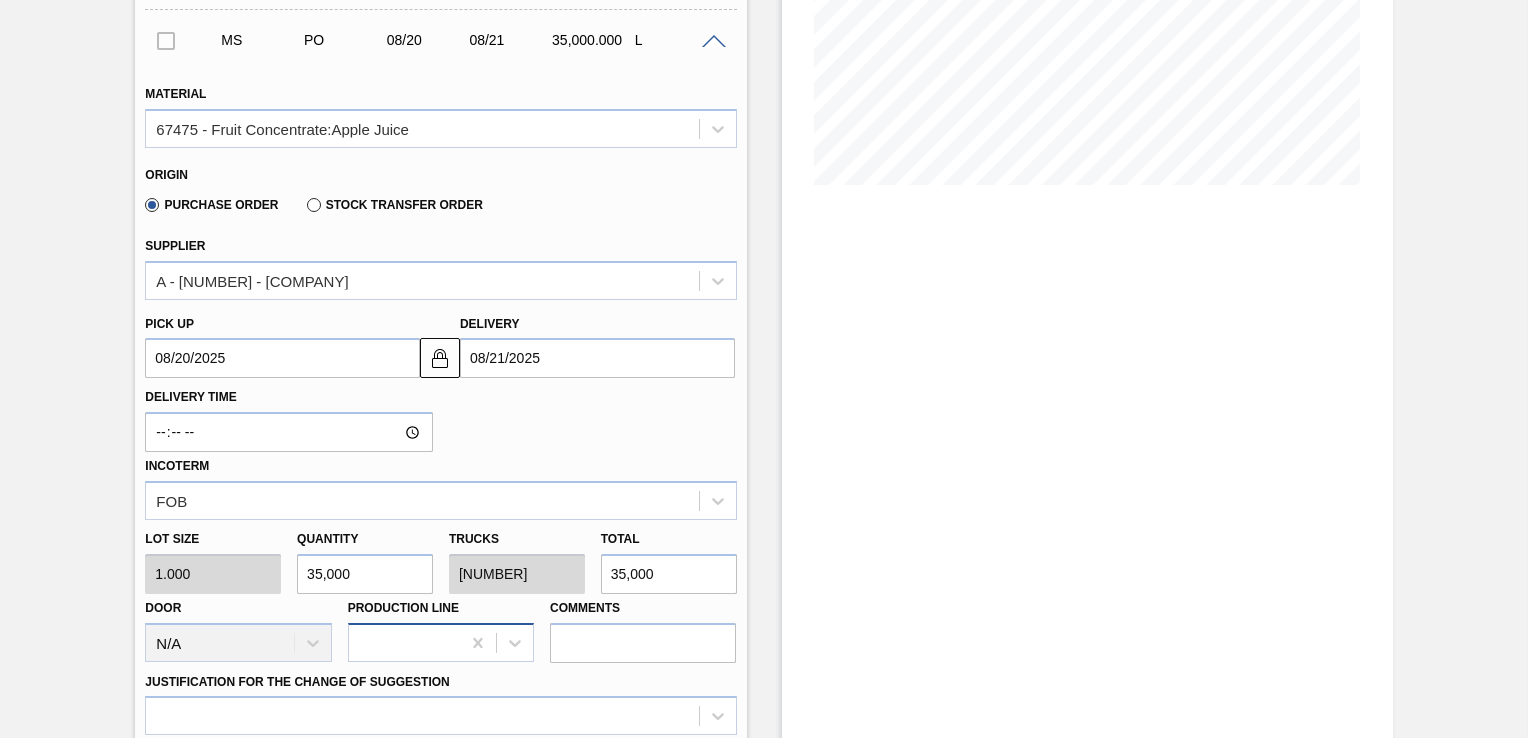 scroll, scrollTop: 500, scrollLeft: 0, axis: vertical 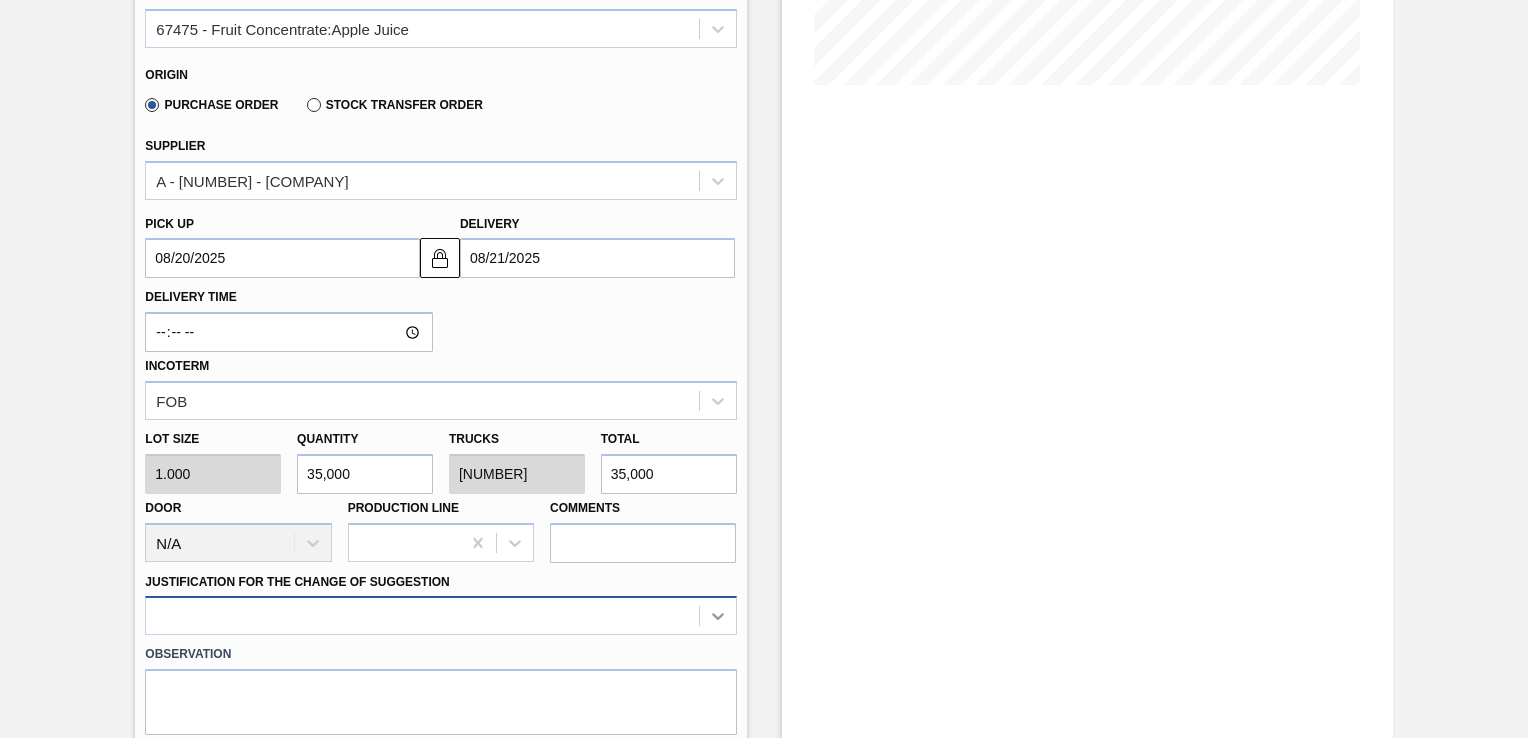type on "35,000" 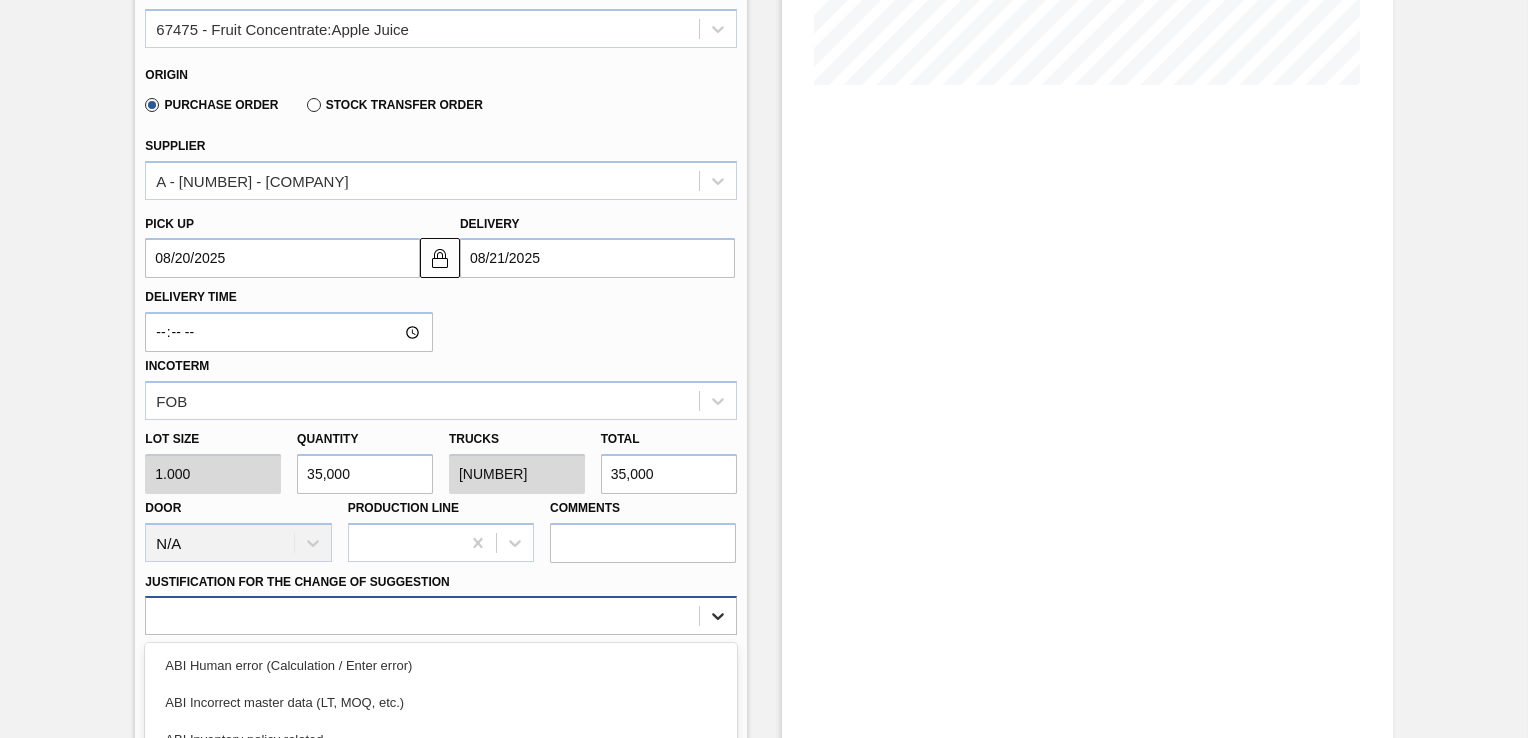 scroll, scrollTop: 711, scrollLeft: 0, axis: vertical 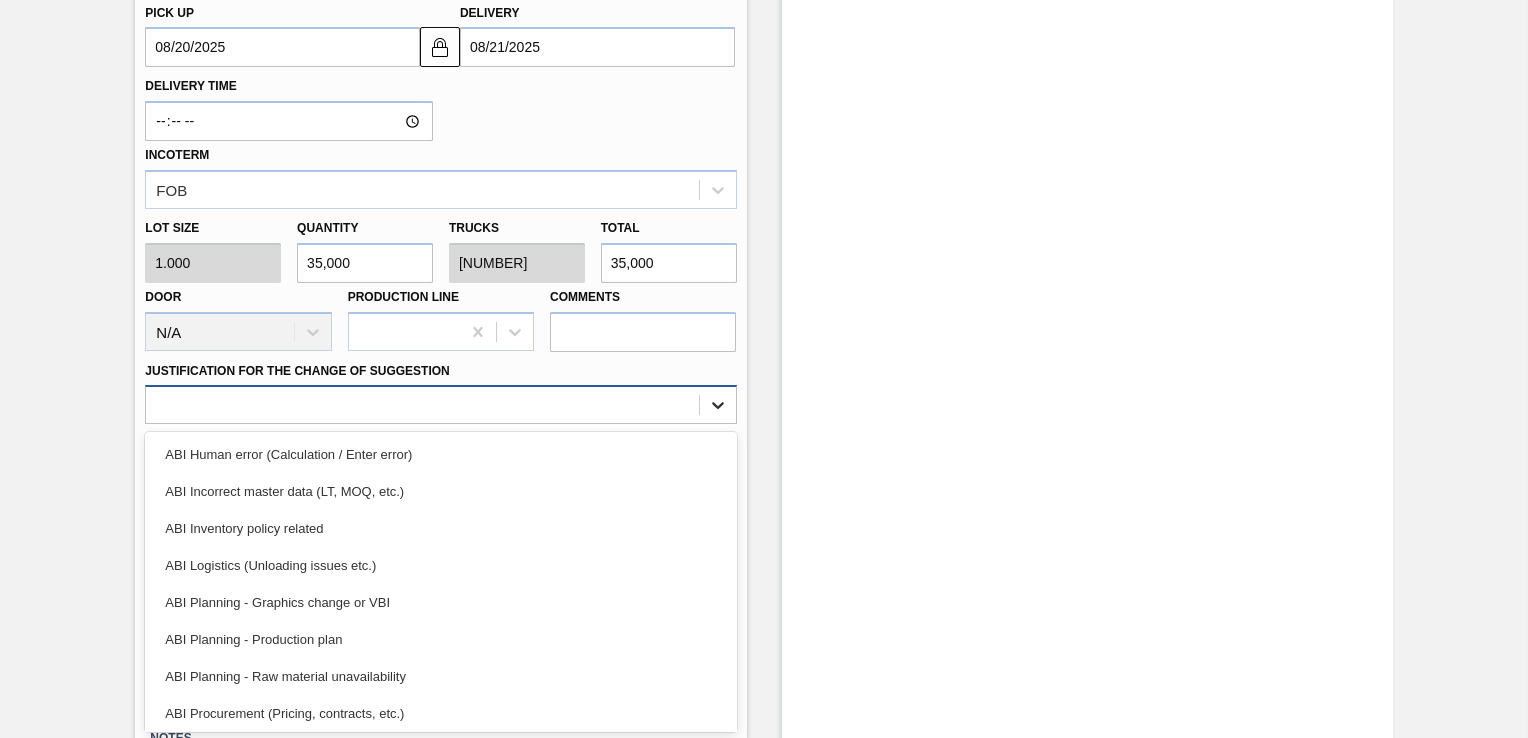 click on "option ABI Planning - Graphics change or VBI focused, 5 of 18. 18 results available. Use Up and Down to choose options, press Enter to select the currently focused option, press Escape to exit the menu, press Tab to select the option and exit the menu. ABI Human error (Calculation / Enter error) ABI Incorrect master data (LT, MOQ, etc.) ABI Inventory policy related ABI Logistics (Unloading issues etc.) ABI Planning - Graphics change or VBI ABI Planning - Production plan ABI Planning - Raw material unavailability ABI Procurement (Pricing, contracts, etc.) ABI Supply related (Line breakdown etc.) ABI Transport planning (Truck optimization etc.) Force majeure Other Other supplier issue - Change of supplier Quality issue Supplier related - Delays, Capacity constraints, etc. Supplier related - Delivery issues Supplier related - Out of Stock System / Ontime related issue" at bounding box center [440, 404] 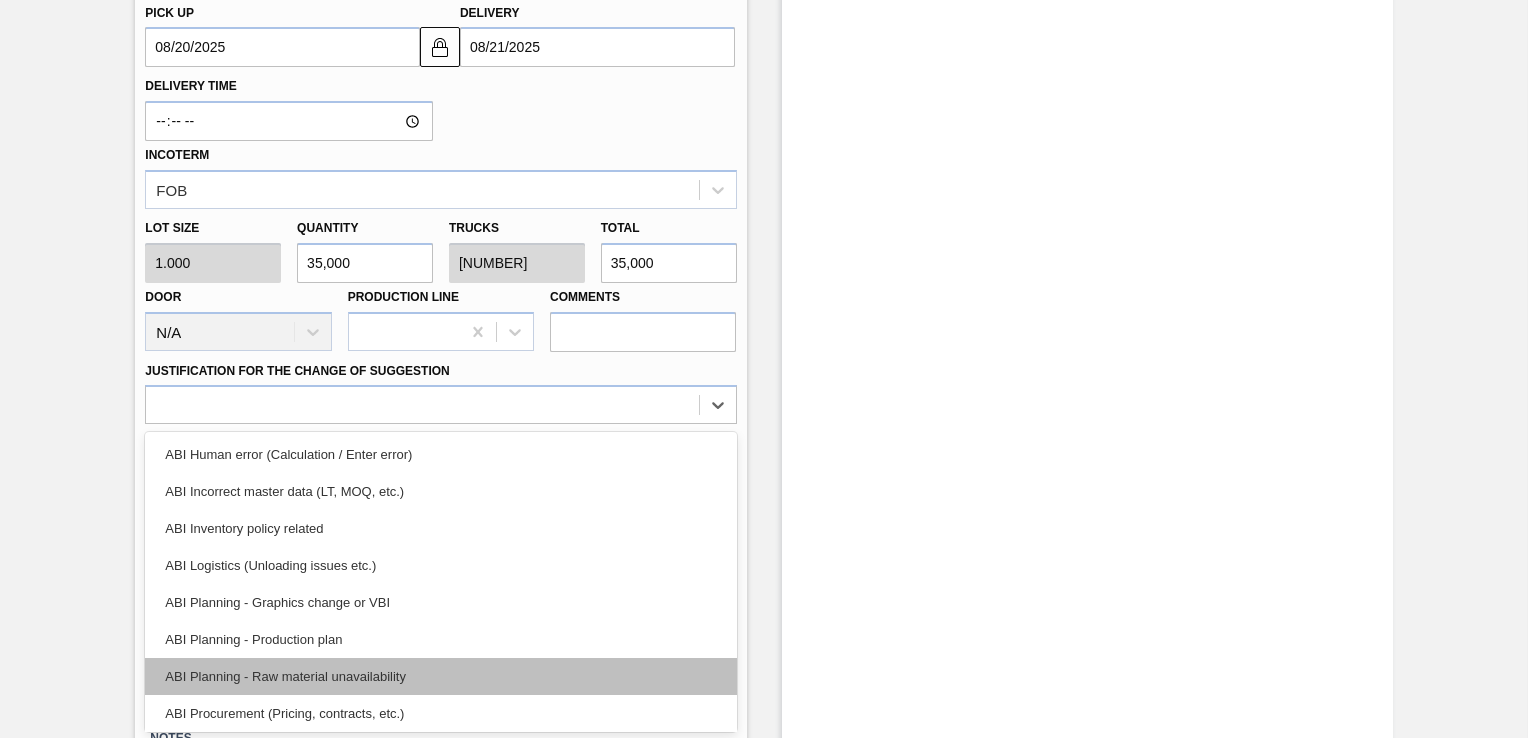click on "ABI Planning - Raw material unavailability" at bounding box center (440, 676) 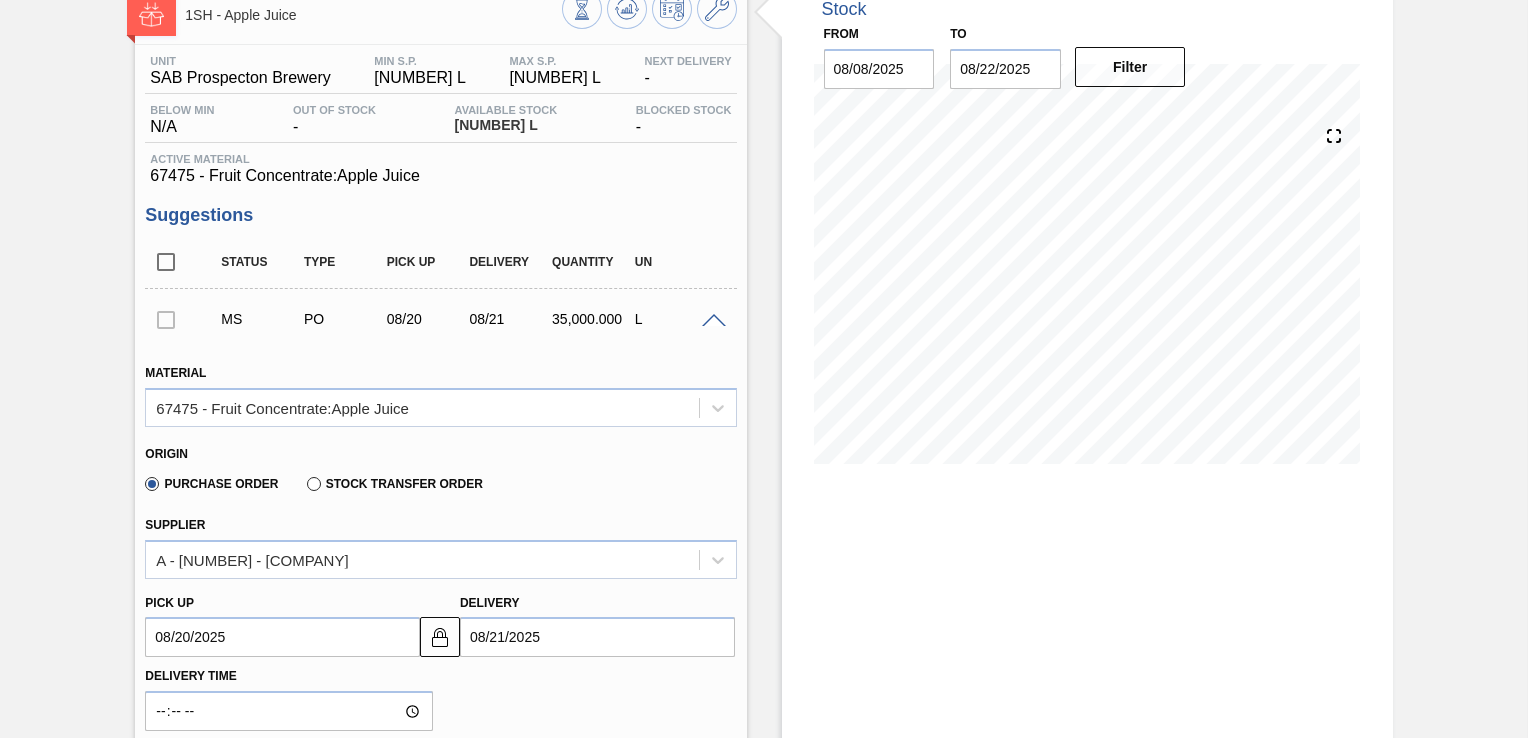 scroll, scrollTop: 111, scrollLeft: 0, axis: vertical 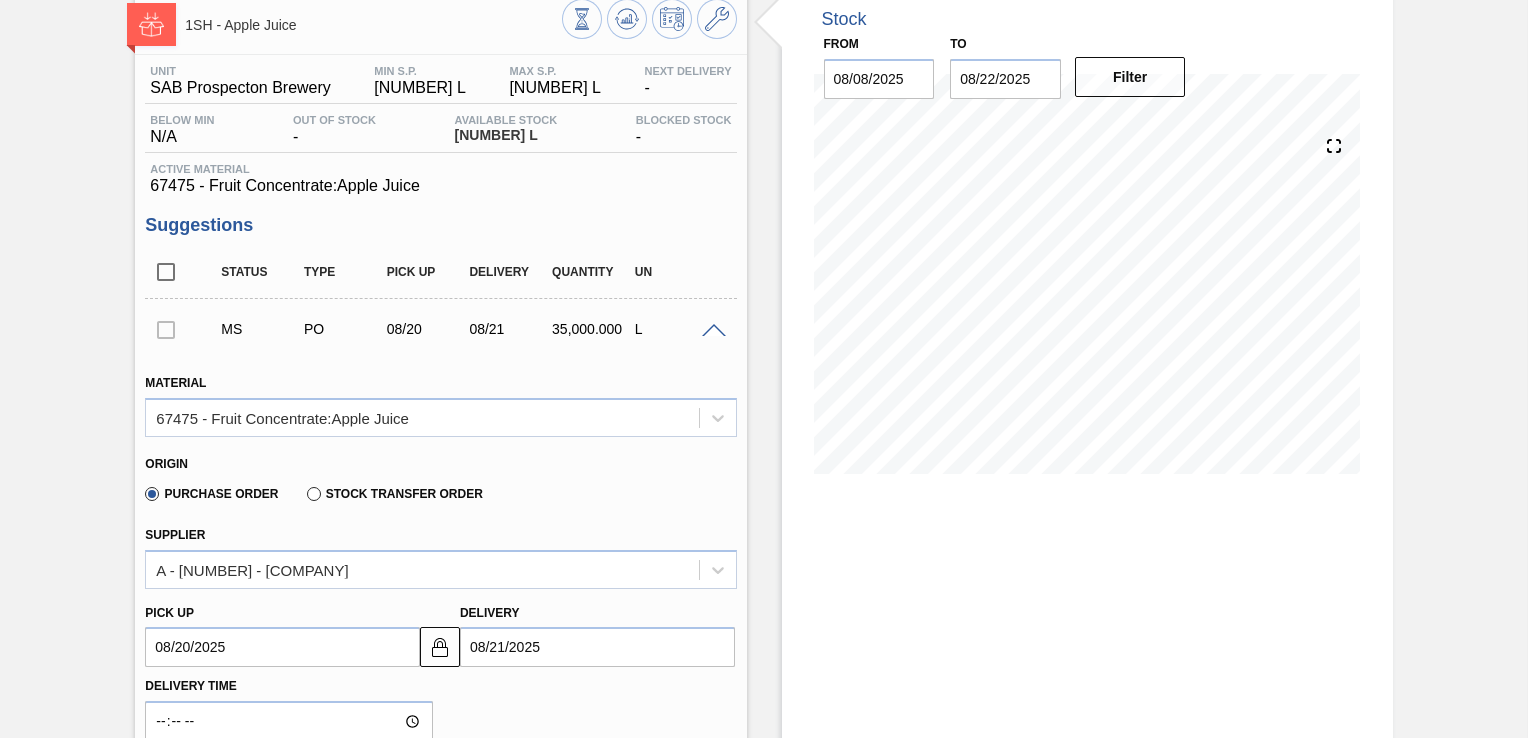 click at bounding box center (166, 329) 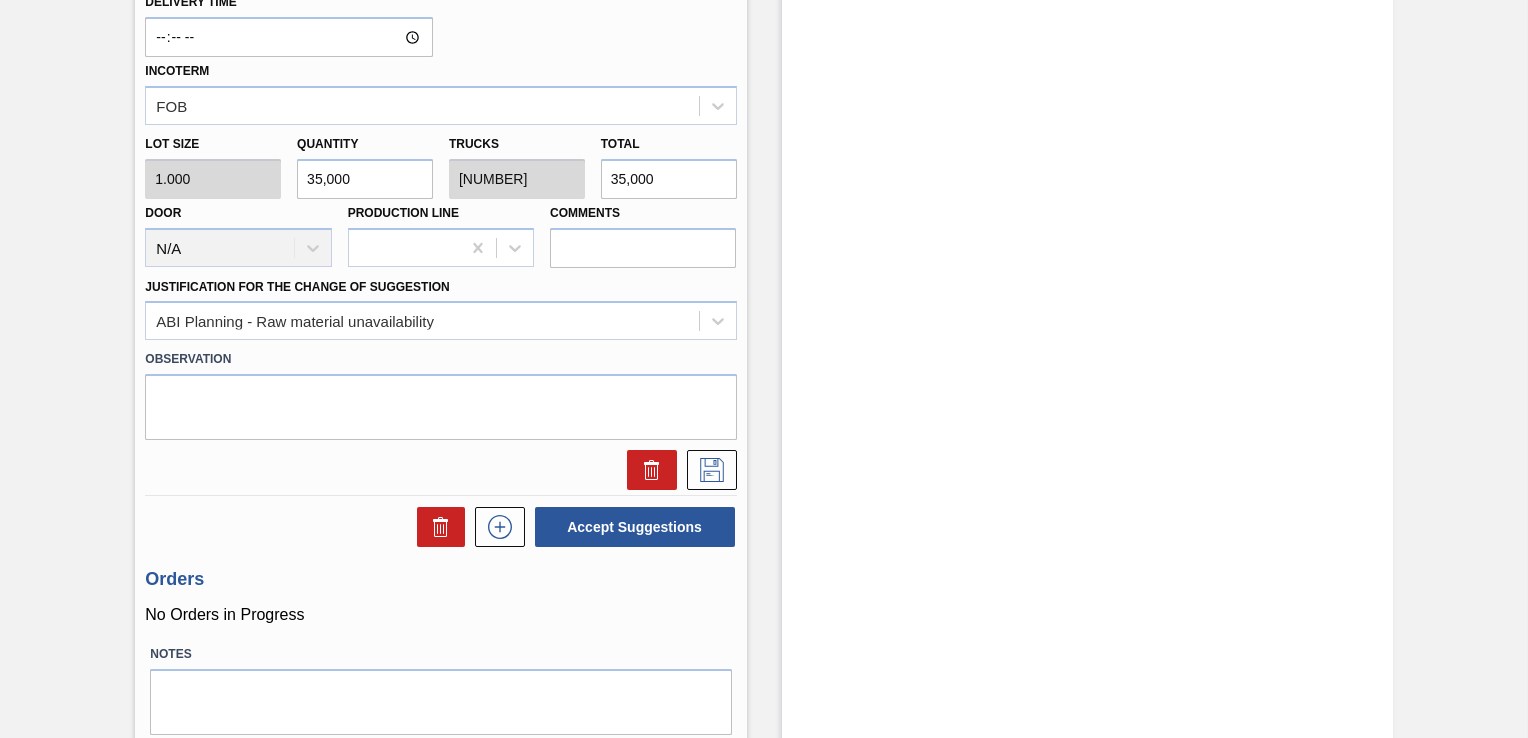 scroll, scrollTop: 811, scrollLeft: 0, axis: vertical 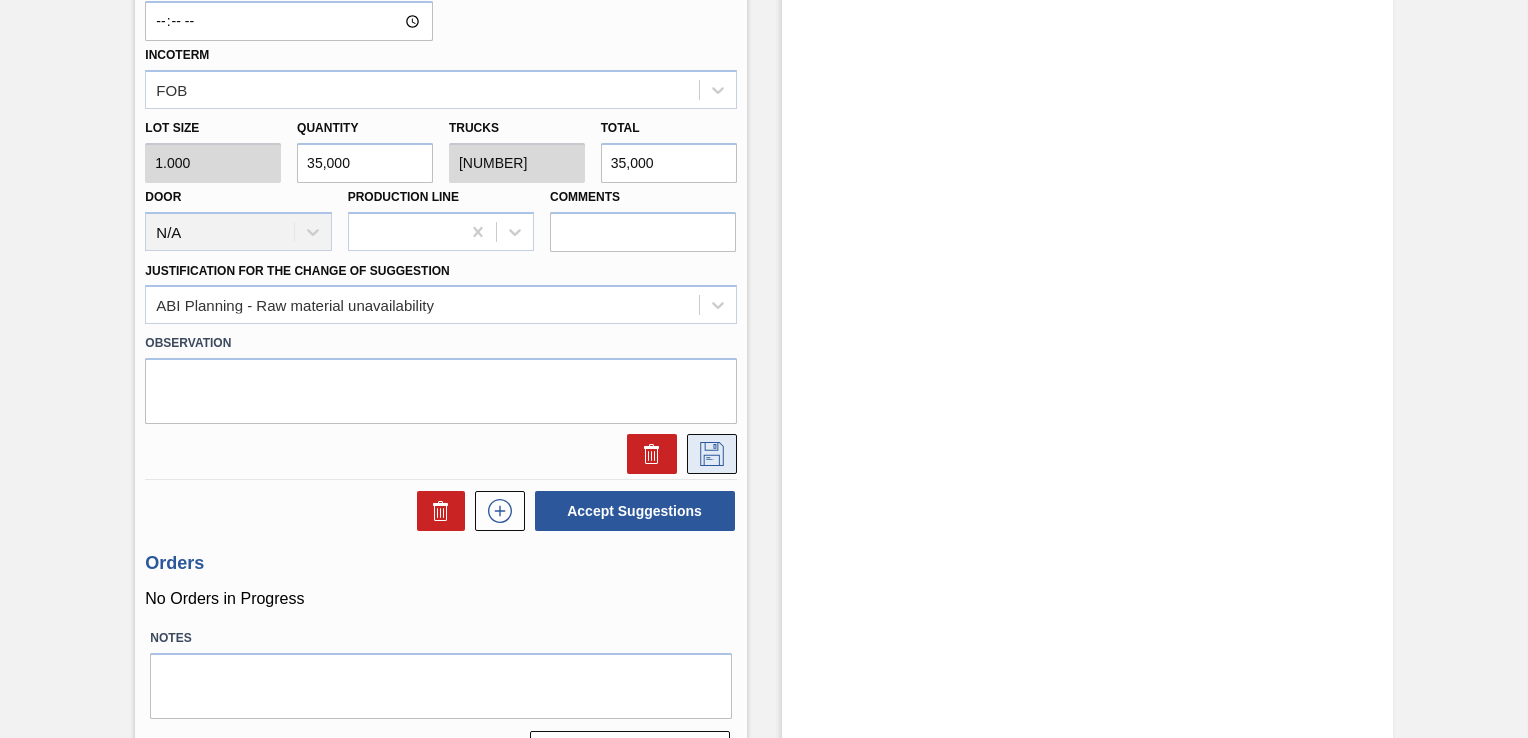 click 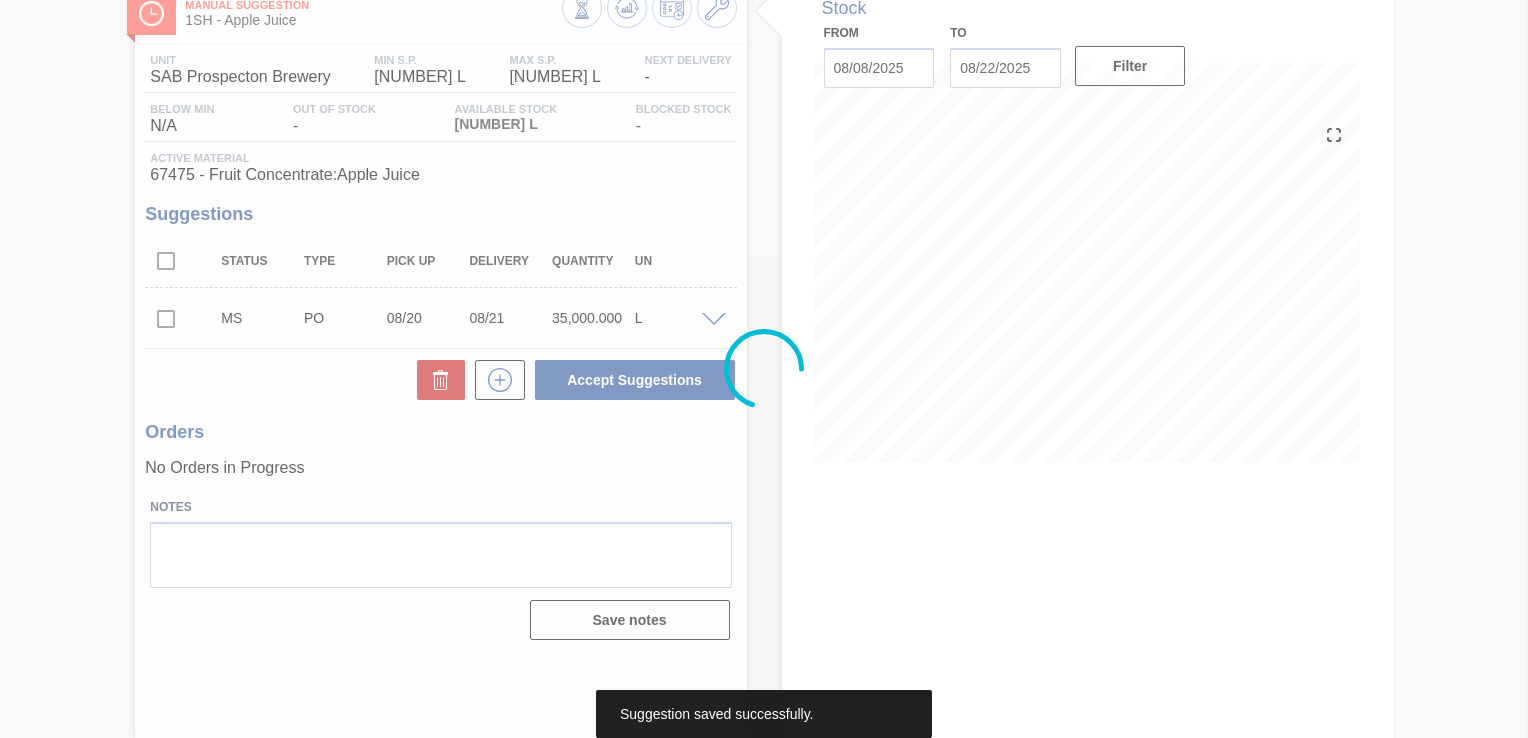 scroll, scrollTop: 121, scrollLeft: 0, axis: vertical 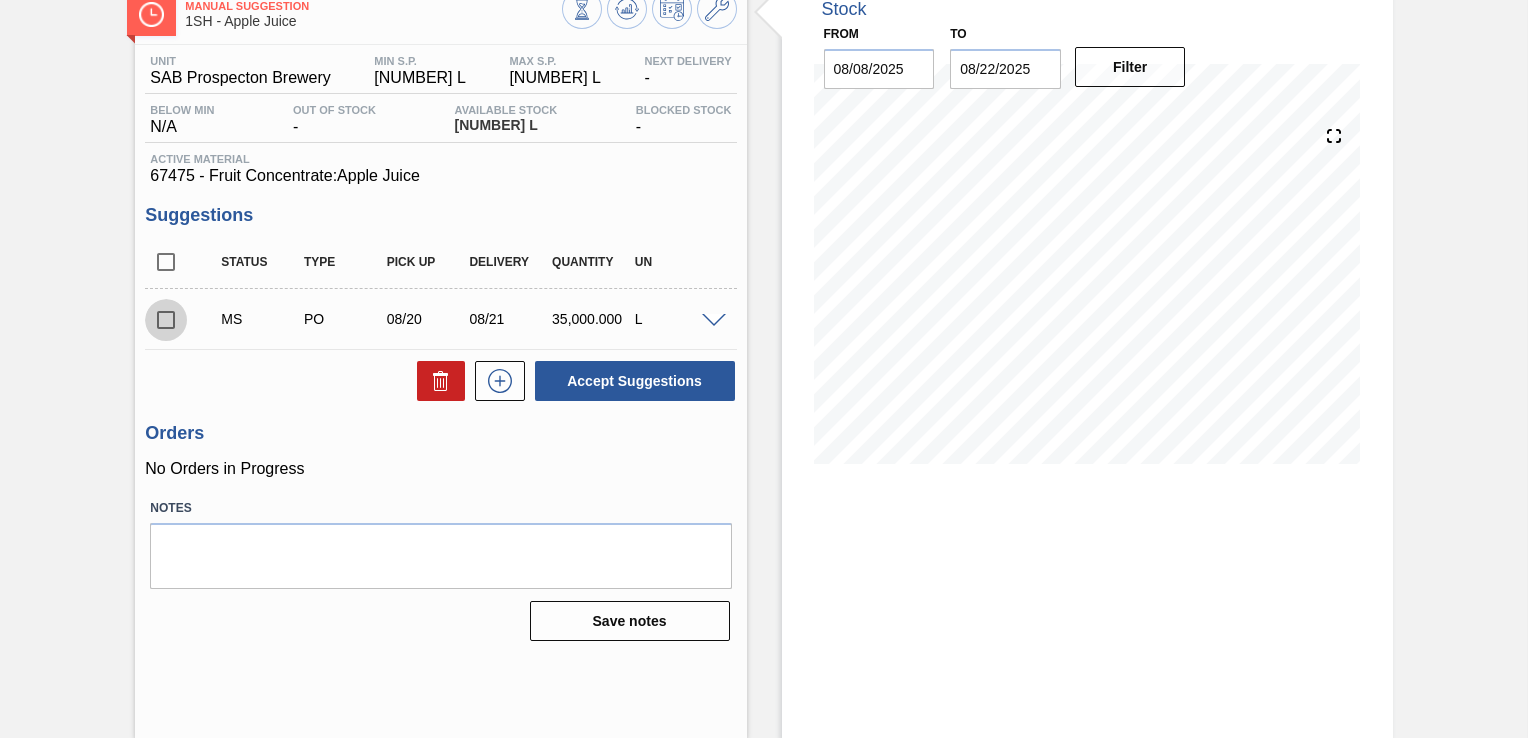 click at bounding box center [166, 320] 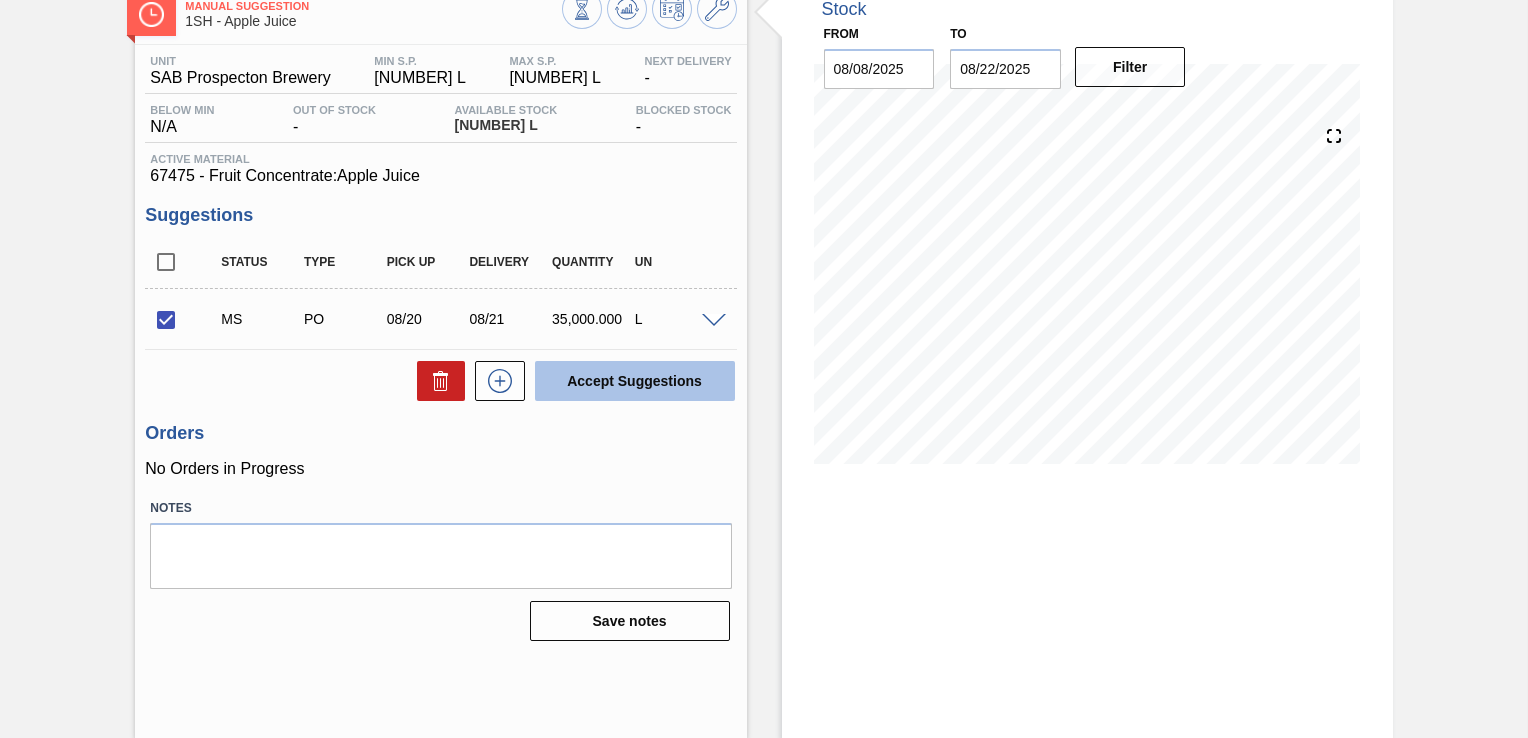 click on "Accept Suggestions" at bounding box center [635, 381] 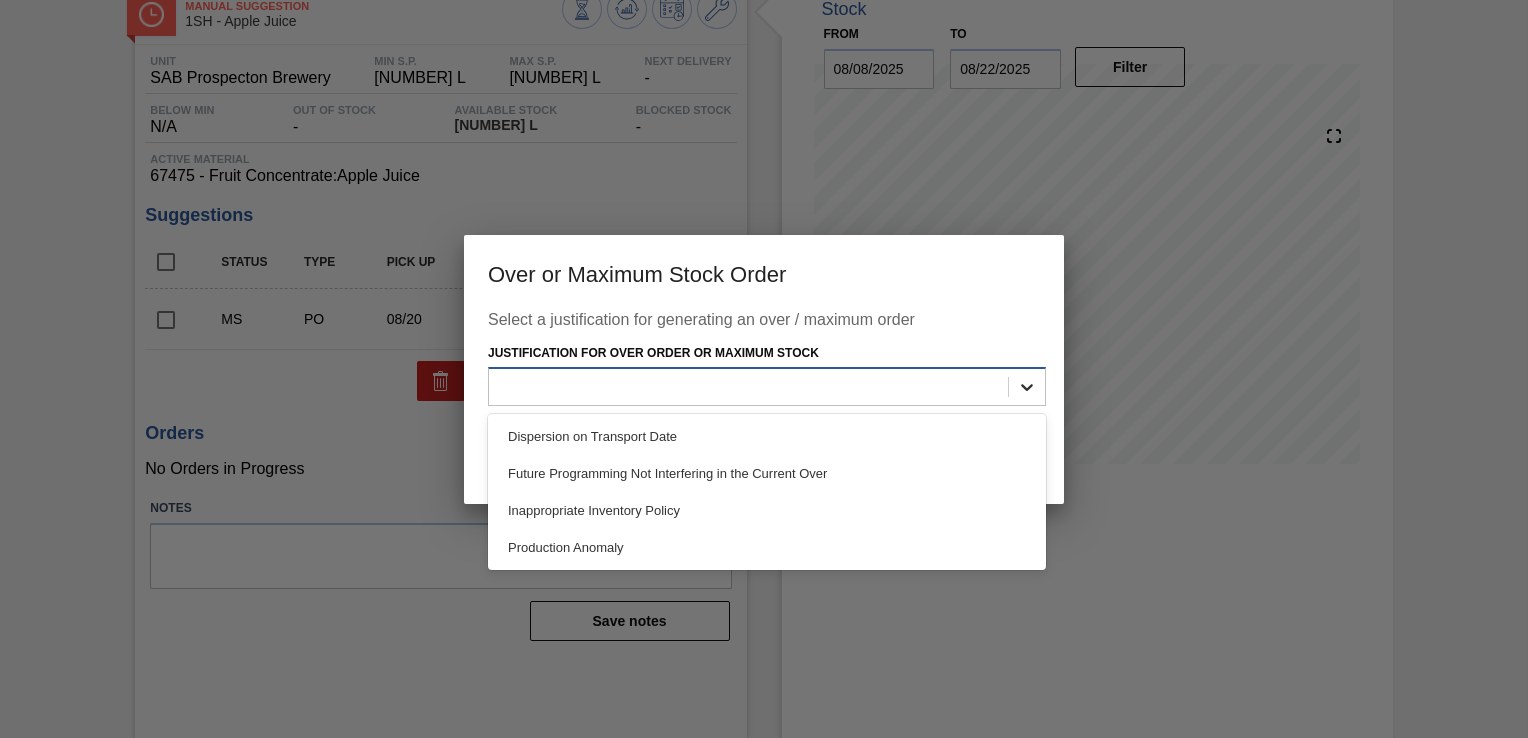 click 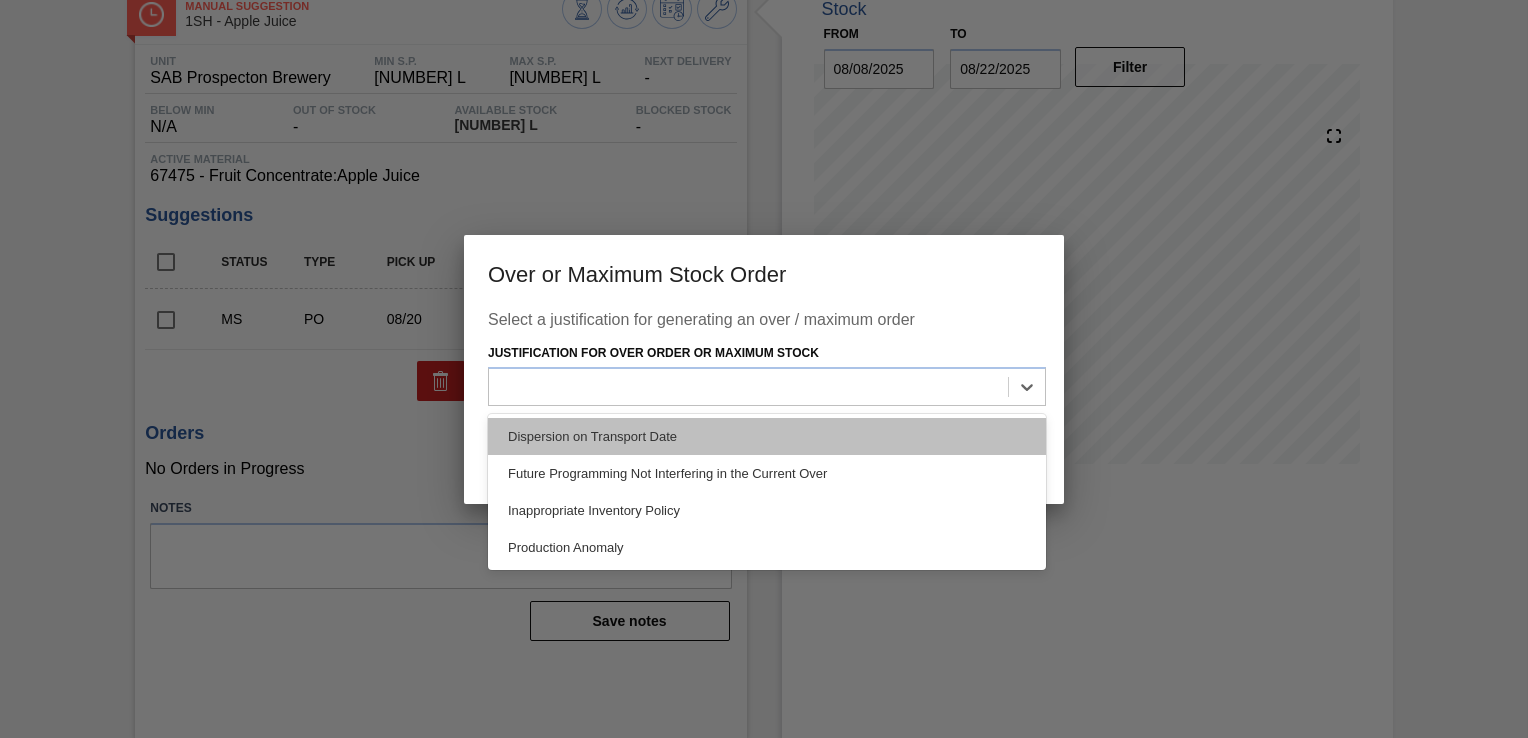 click on "Dispersion on Transport Date" at bounding box center [767, 436] 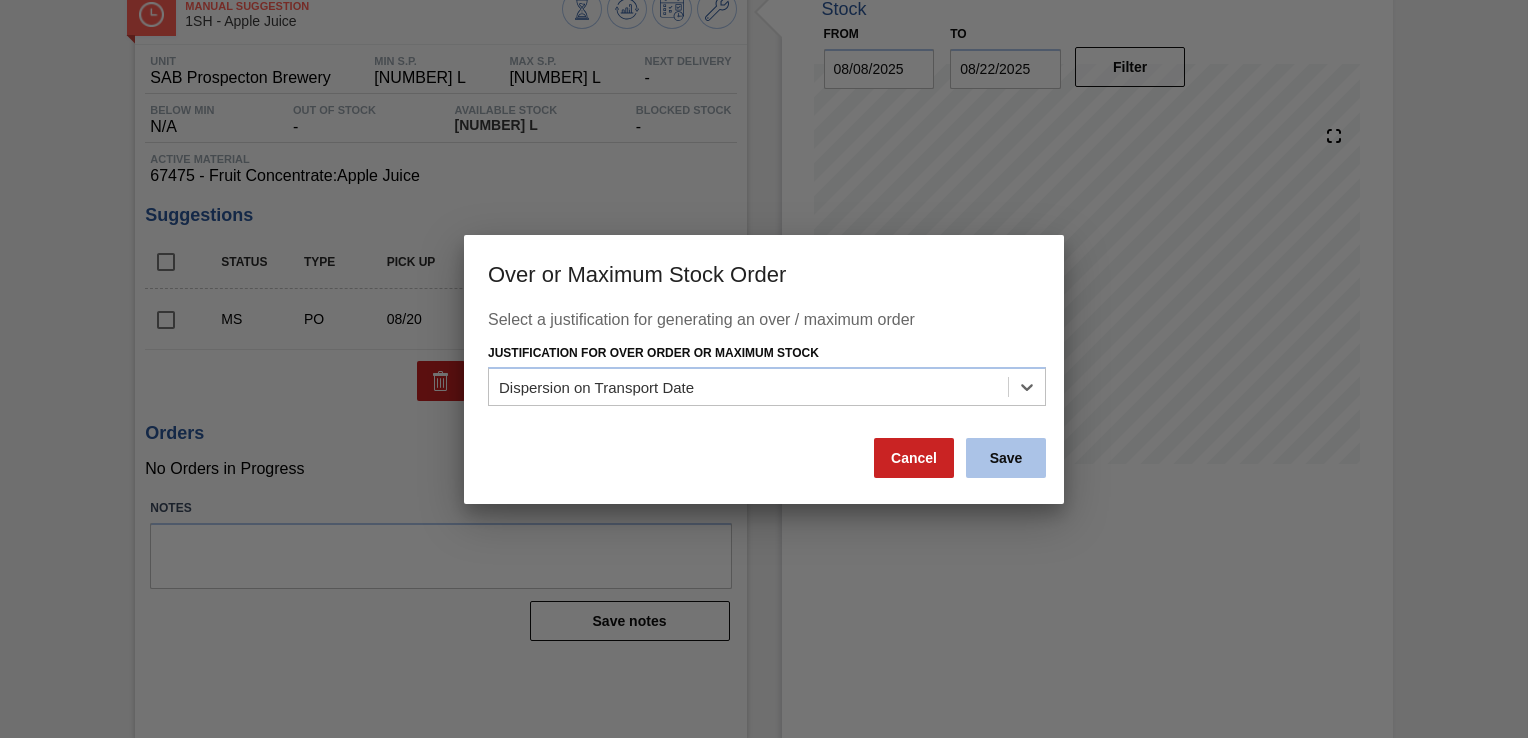 click on "Save" at bounding box center (1006, 458) 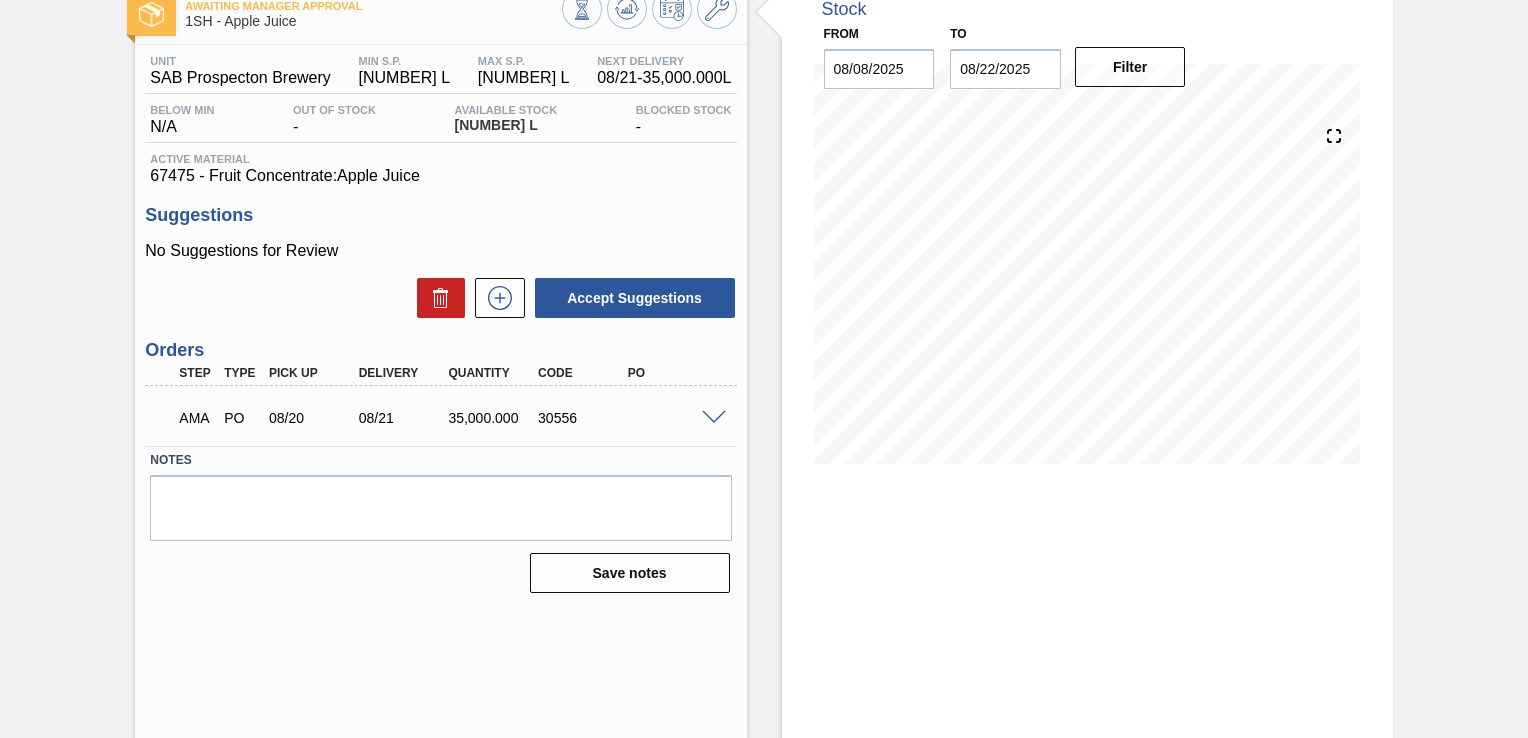click at bounding box center [714, 418] 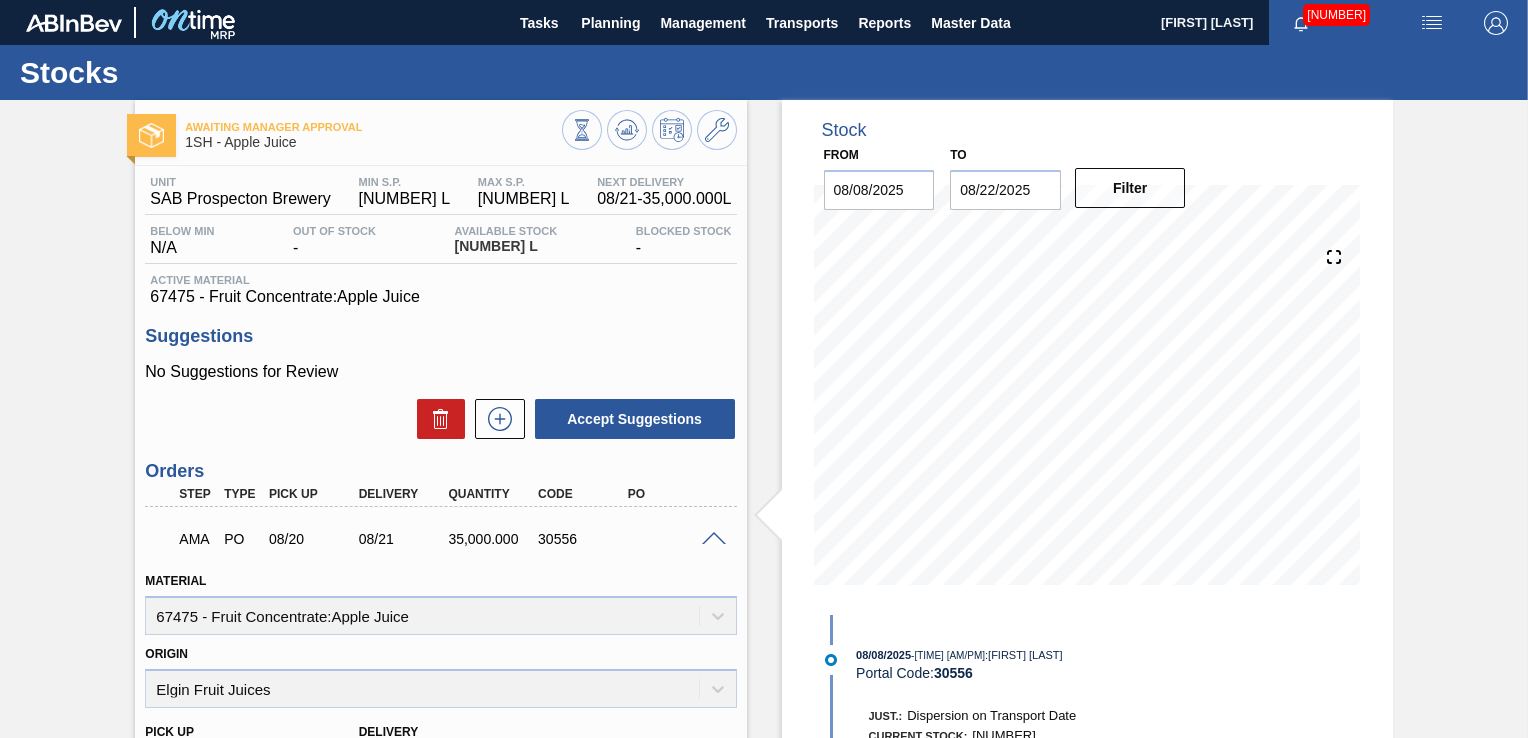 scroll, scrollTop: 0, scrollLeft: 0, axis: both 